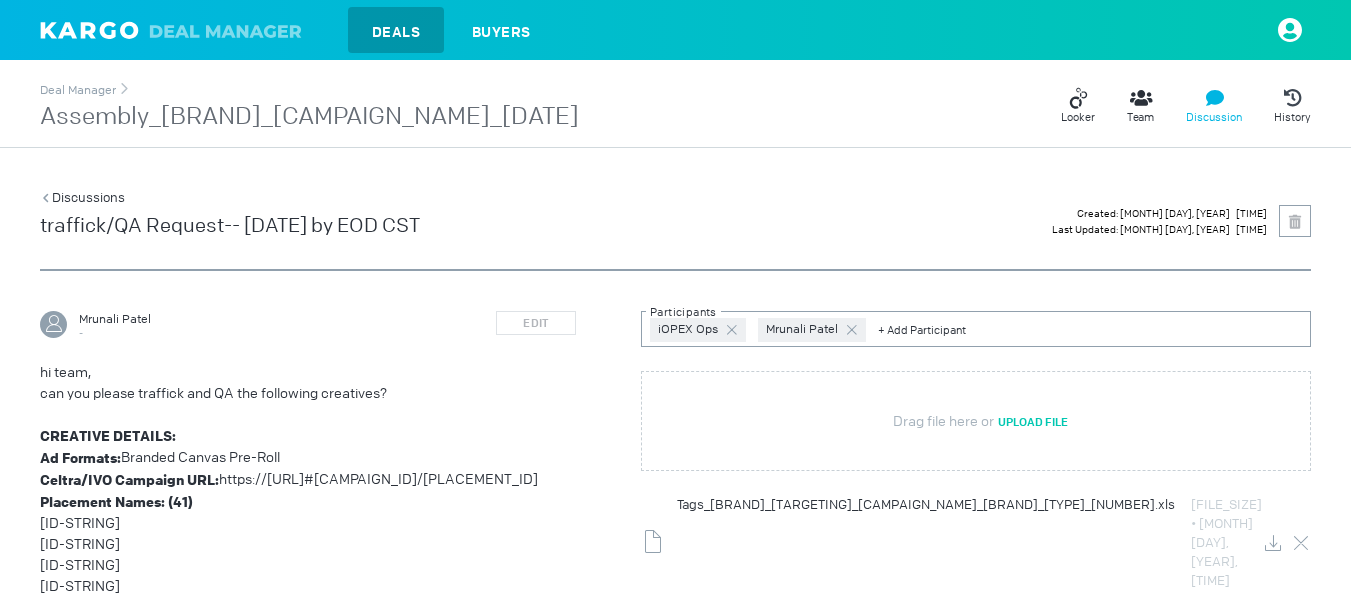 scroll, scrollTop: 1580, scrollLeft: 0, axis: vertical 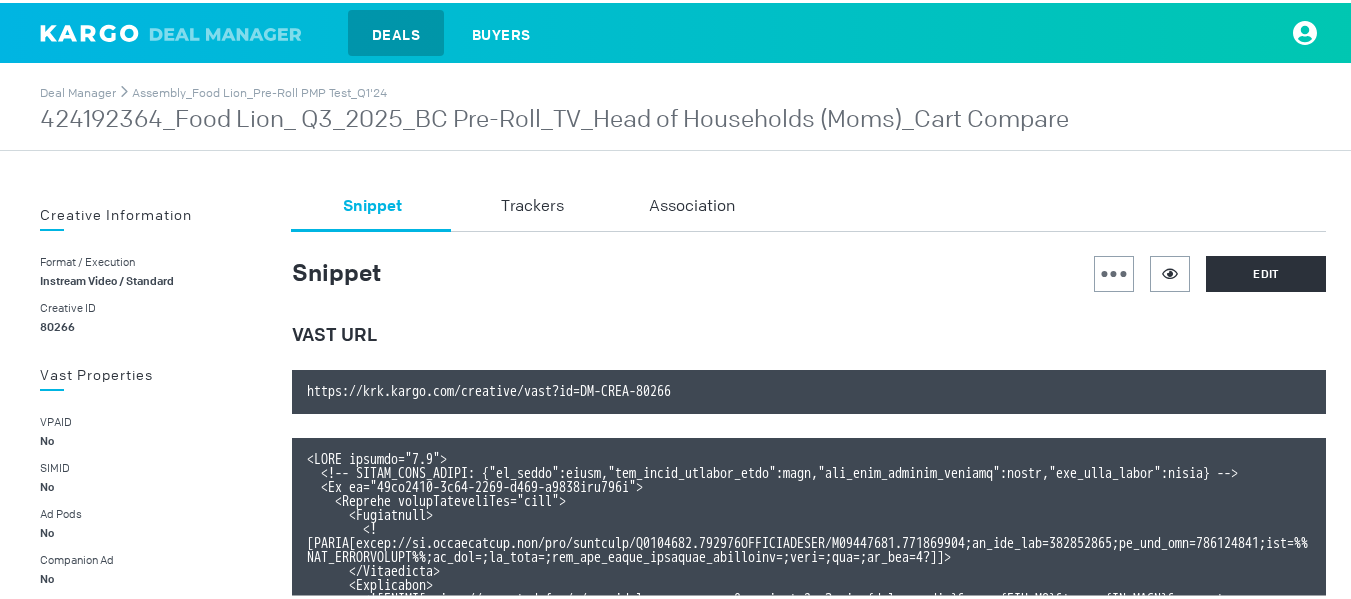 click on "424192364_Food Lion_ Q3_2025_BC Pre-Roll_TV_Head of Households (Moms)_Cart Compare" at bounding box center [554, 117] 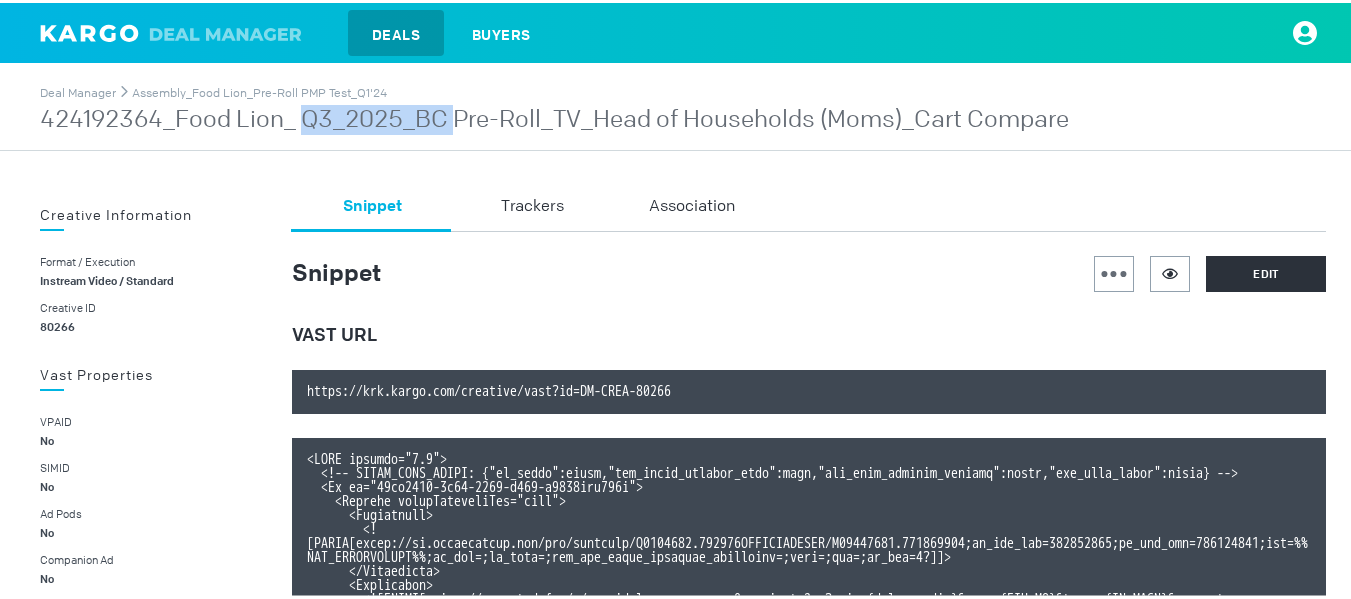 click on "[ID-STRING]" at bounding box center [554, 117] 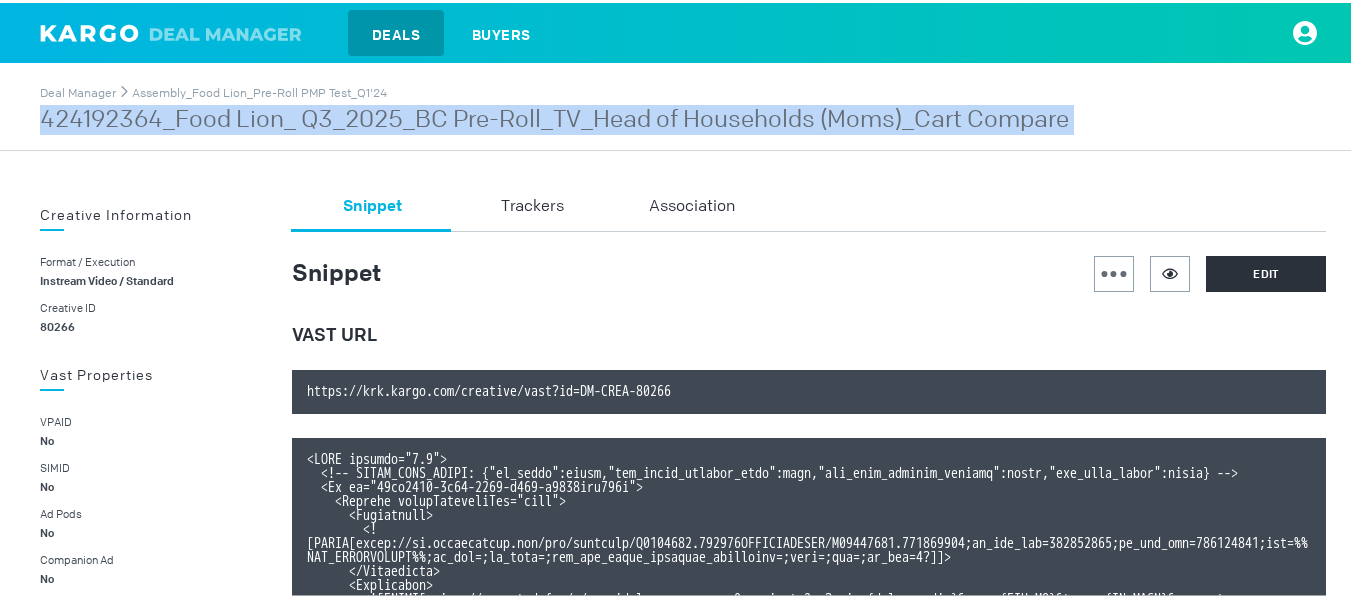 click on "[ID-STRING]" at bounding box center (554, 117) 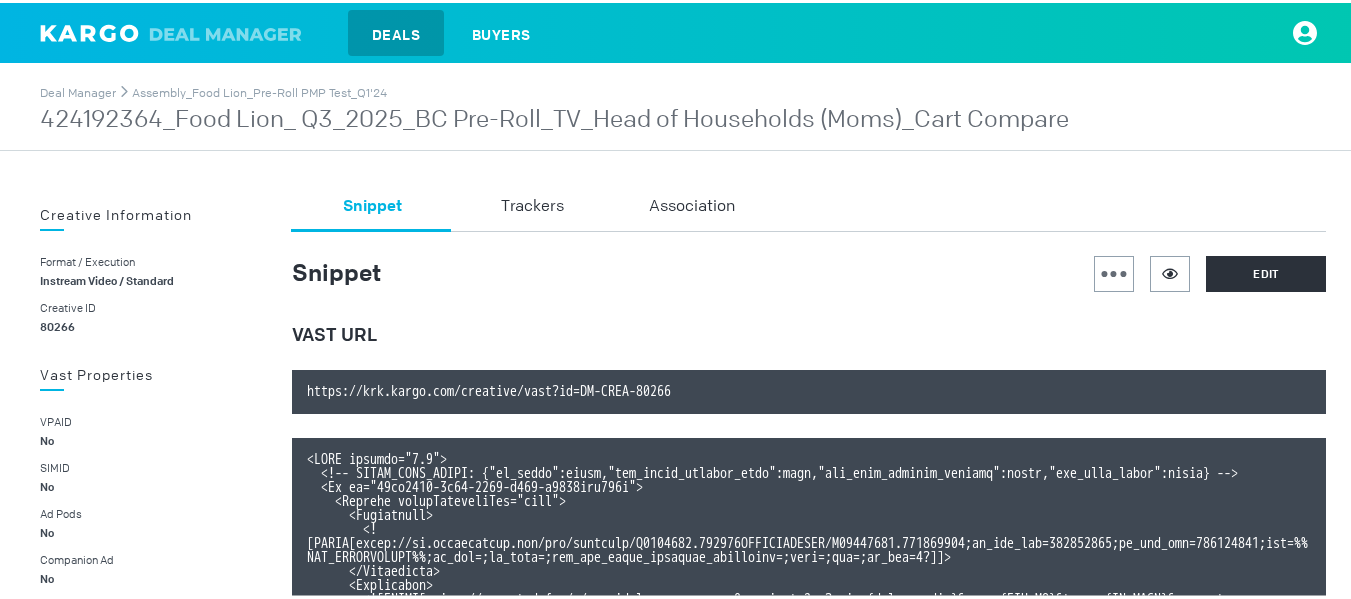 click on "Snippet Trackers Association Snippet Edit VAST URL              https://krk.kargo.com/creative/vast?id=DM-CREA-80266" at bounding box center [809, 788] 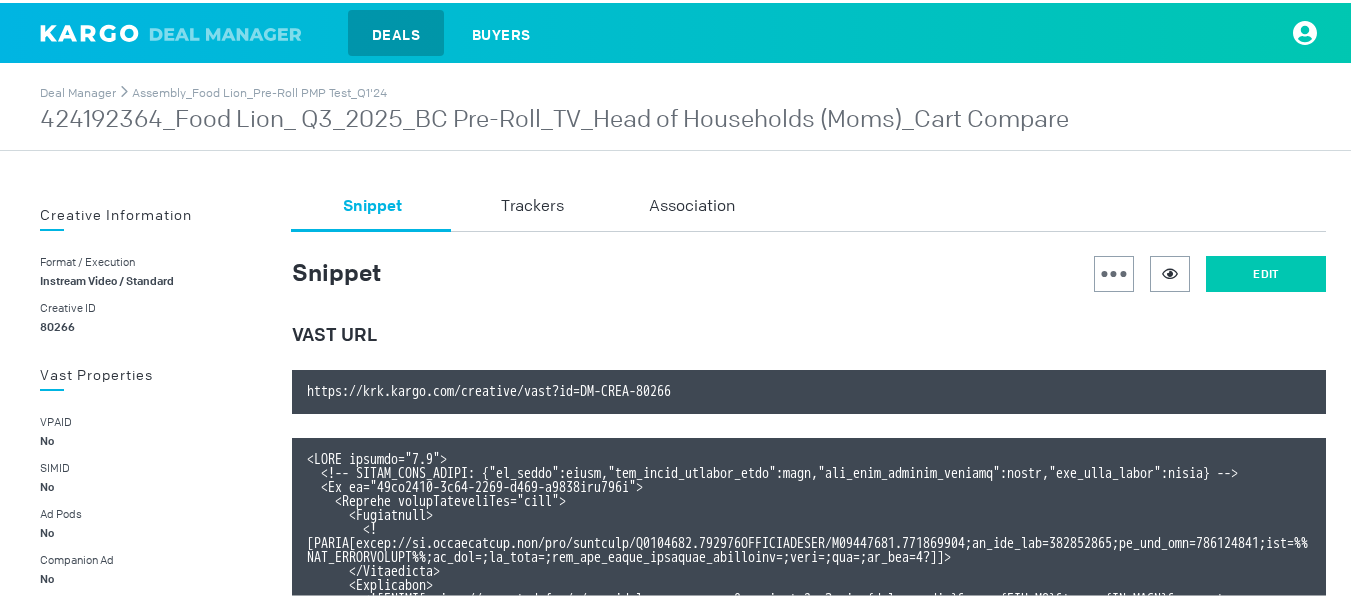 click on "Edit" at bounding box center (1266, 271) 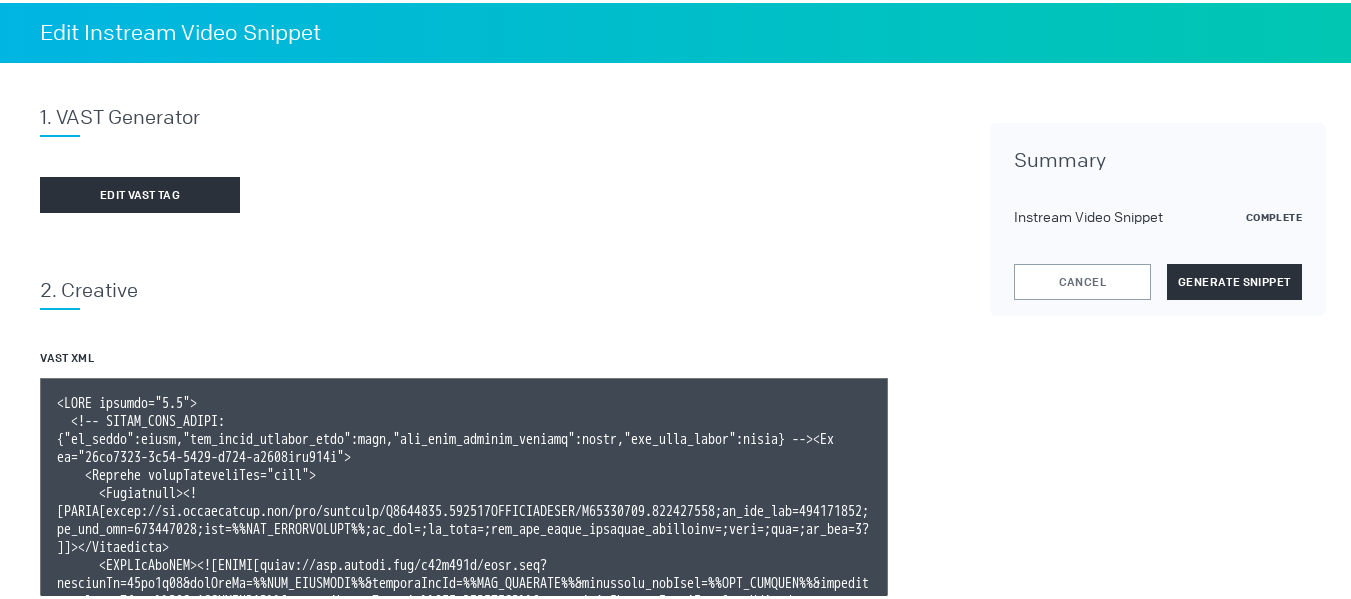scroll, scrollTop: 128, scrollLeft: 0, axis: vertical 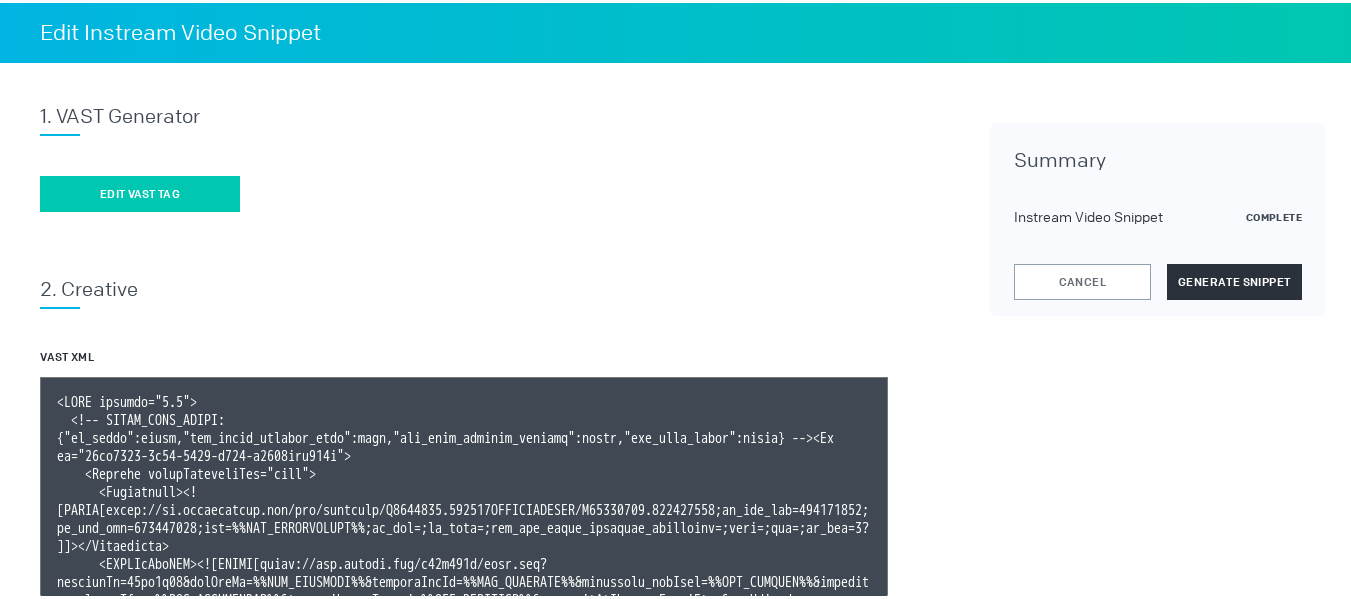 click on "Edit vast tag" at bounding box center [140, 191] 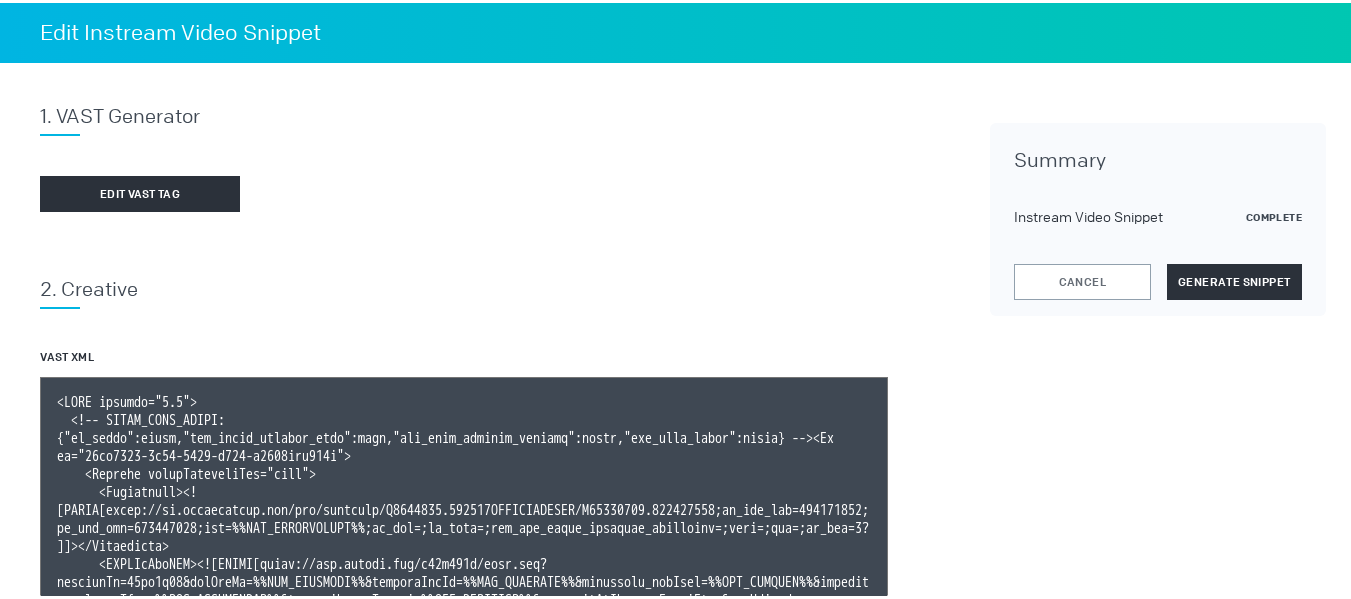 click at bounding box center (464, 654) 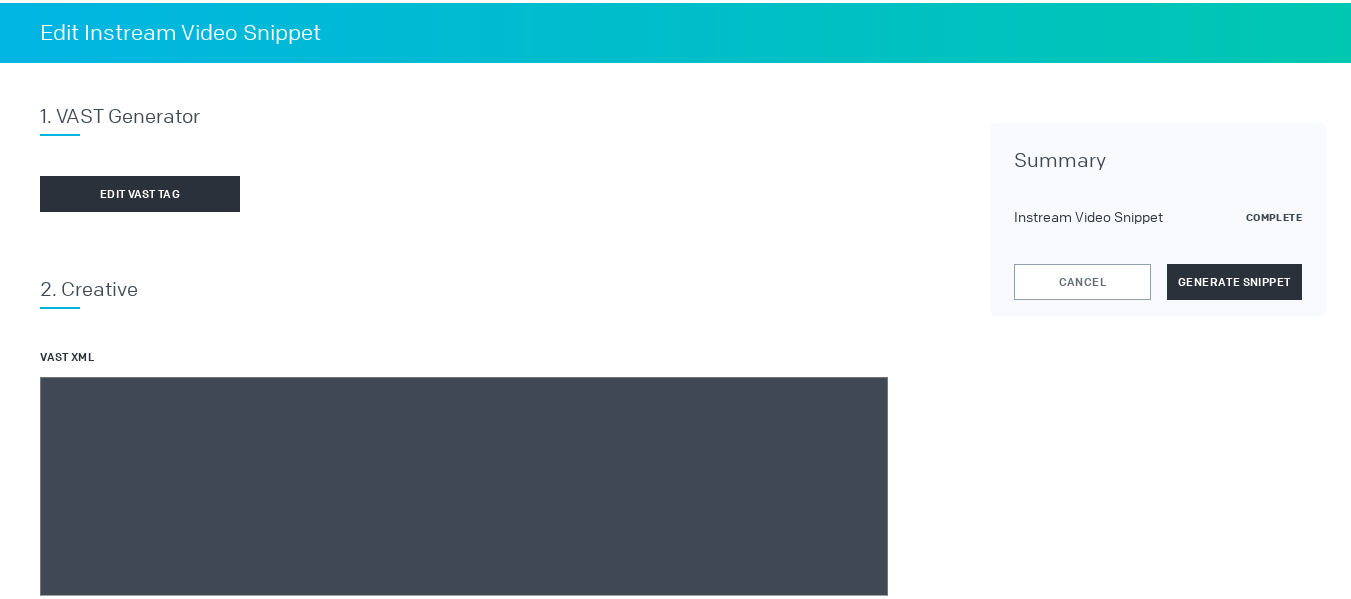 paste on "<VAST version="3.0">
<!-- KARGO_VAST_PROPS: {"is_vpaid":false,"has_kargo_privacy_icon":true,"has_main_content_overlay":false,"has_vast_simid":false} --><Ad id="49db5767-3c92-4708-b456-f8368bbe453c">
<Wrapper allowMultipleAds="true">
<Impression><![CDATA[https://ad.doubleclick.net/ddm/trackimp/N1493122.284566THETRADEDESK/B33828150.424192364;dc_trk_aid=617026398;dc_trk_cid=237414077;ord=[timestamp];dc_lat=;dc_rdid=;tag_for_child_directed_treatment=;tfua=;ltd=;dc_tdv=1?]]></Impression>
<VASTAdTagURI><![CDATA[https://ads.celtra.com/f17f683f/vast.xml?accountId=13be8f66&iosAdvId=%%TTD_DEVICEID%%&androidAdvId=%%TTD_DEVICEID%%&tradedesk_zipCode=%%TTD_ZIPCODE%%&tradedesk_deviceType=%%TTD_DEVICETYPE%%&tradedesk_adFormat=%%TTD_ADFORMAT%%&externalAdServer=TradeDesk&tagVersion=url-standard-7&vastVersion=2.0&eas.JSVUVERfQ1JFQVRJVkVJRCUl=%%TTD_CREATIVEID%%&eas.JSVUVERfQ0FNUEFJR05JRCUl=%%TTD_CAMPAIGNID%%&eas.JSVUVERfREVWSUNFVFlQRSUl=%%TTD_DEVICETYPE%%&externalCreativeId=%%TTD_CREATIVEID%%&externalPlaceme..." 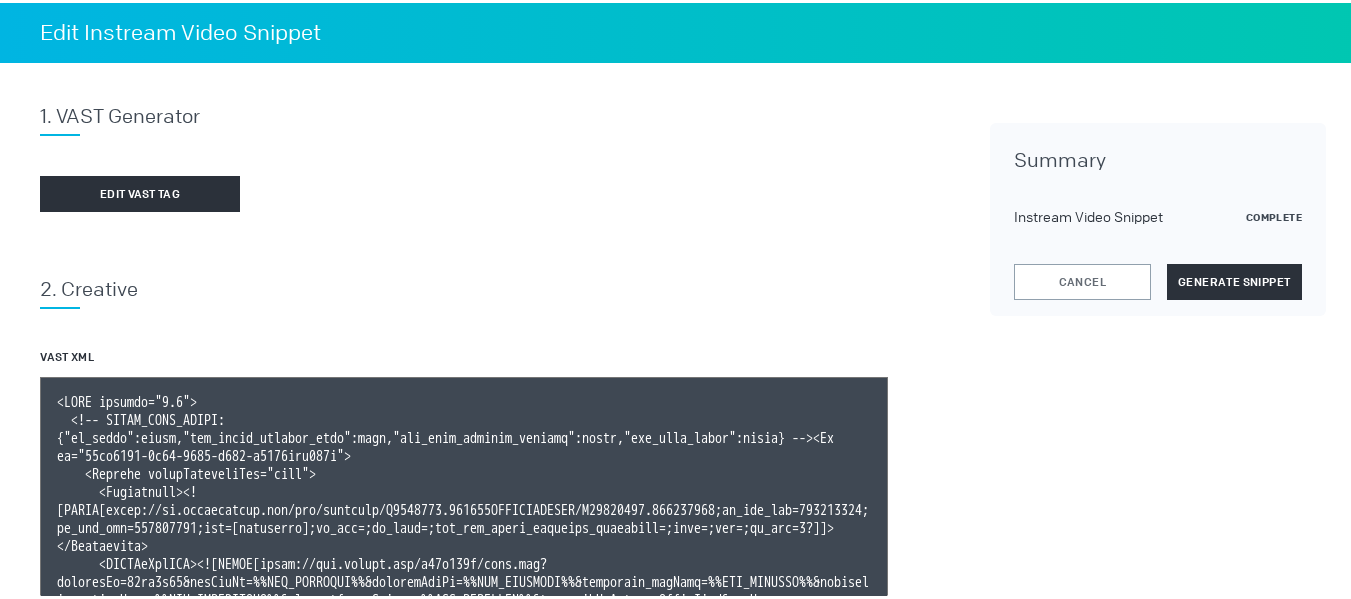 scroll, scrollTop: 447, scrollLeft: 0, axis: vertical 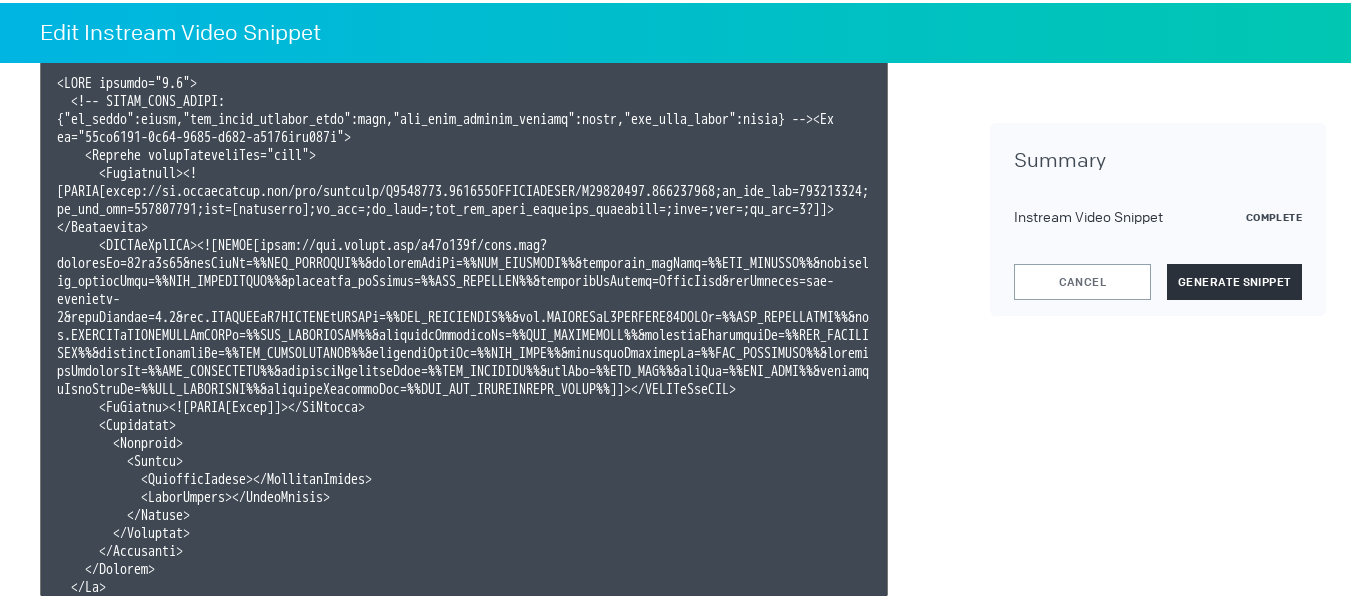 type on "<VAST version="3.0">
<!-- KARGO_VAST_PROPS: {"is_vpaid":false,"has_kargo_privacy_icon":true,"has_main_content_overlay":false,"has_vast_simid":false} --><Ad id="49db5767-3c92-4708-b456-f8368bbe453c">
<Wrapper allowMultipleAds="true">
<Impression><![CDATA[https://ad.doubleclick.net/ddm/trackimp/N1493122.284566THETRADEDESK/B33828150.424192364;dc_trk_aid=617026398;dc_trk_cid=237414077;ord=[timestamp];dc_lat=;dc_rdid=;tag_for_child_directed_treatment=;tfua=;ltd=;dc_tdv=1?]]></Impression>
<VASTAdTagURI><![CDATA[https://ads.celtra.com/f17f683f/vast.xml?accountId=13be8f66&iosAdvId=%%TTD_DEVICEID%%&androidAdvId=%%TTD_DEVICEID%%&tradedesk_zipCode=%%TTD_ZIPCODE%%&tradedesk_deviceType=%%TTD_DEVICETYPE%%&tradedesk_adFormat=%%TTD_ADFORMAT%%&externalAdServer=TradeDesk&tagVersion=url-standard-7&vastVersion=2.0&eas.JSVUVERfQ1JFQVRJVkVJRCUl=%%TTD_CREATIVEID%%&eas.JSVUVERfQ0FNUEFJR05JRCUl=%%TTD_CAMPAIGNID%%&eas.JSVUVERfREVWSUNFVFlQRSUl=%%TTD_DEVICETYPE%%&externalCreativeId=%%TTD_CREATIVEID%%&externalPlaceme..." 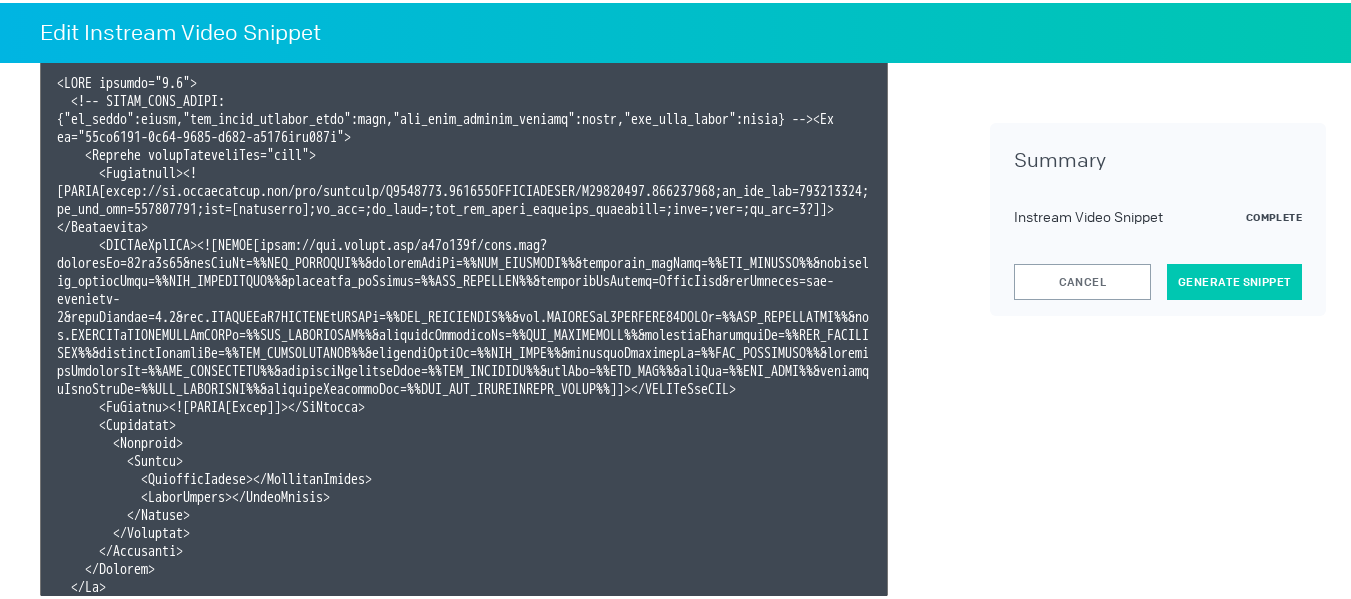 click on "Generate Snippet" at bounding box center (1234, 279) 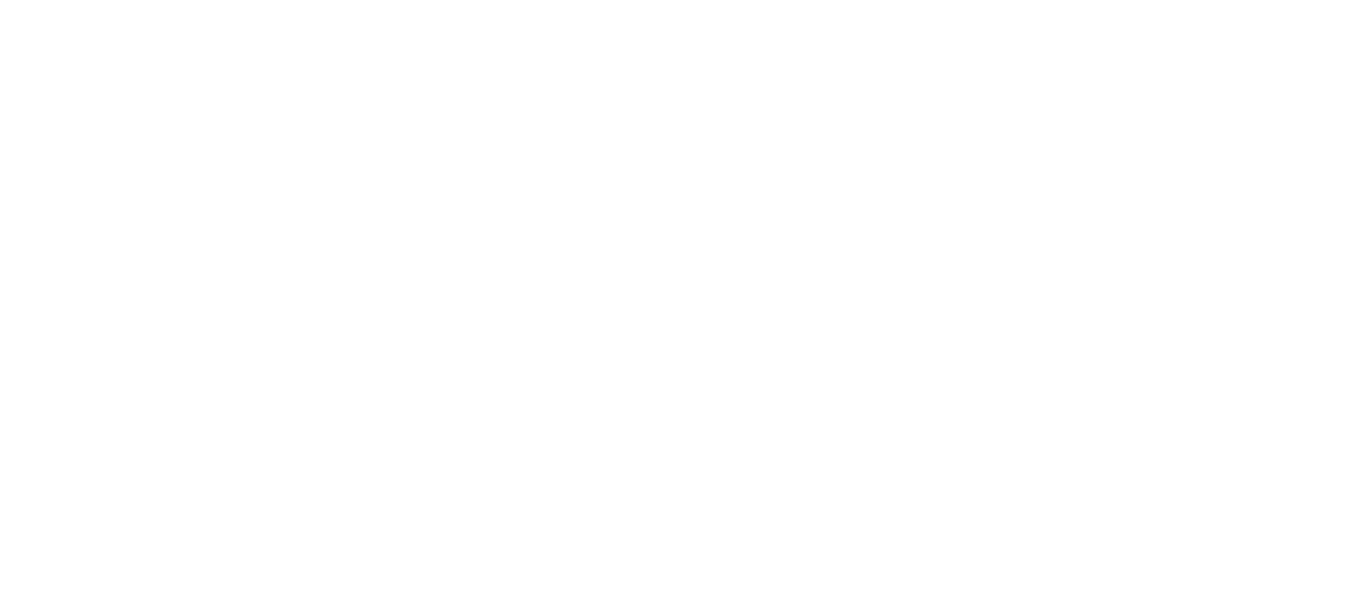 scroll, scrollTop: 0, scrollLeft: 0, axis: both 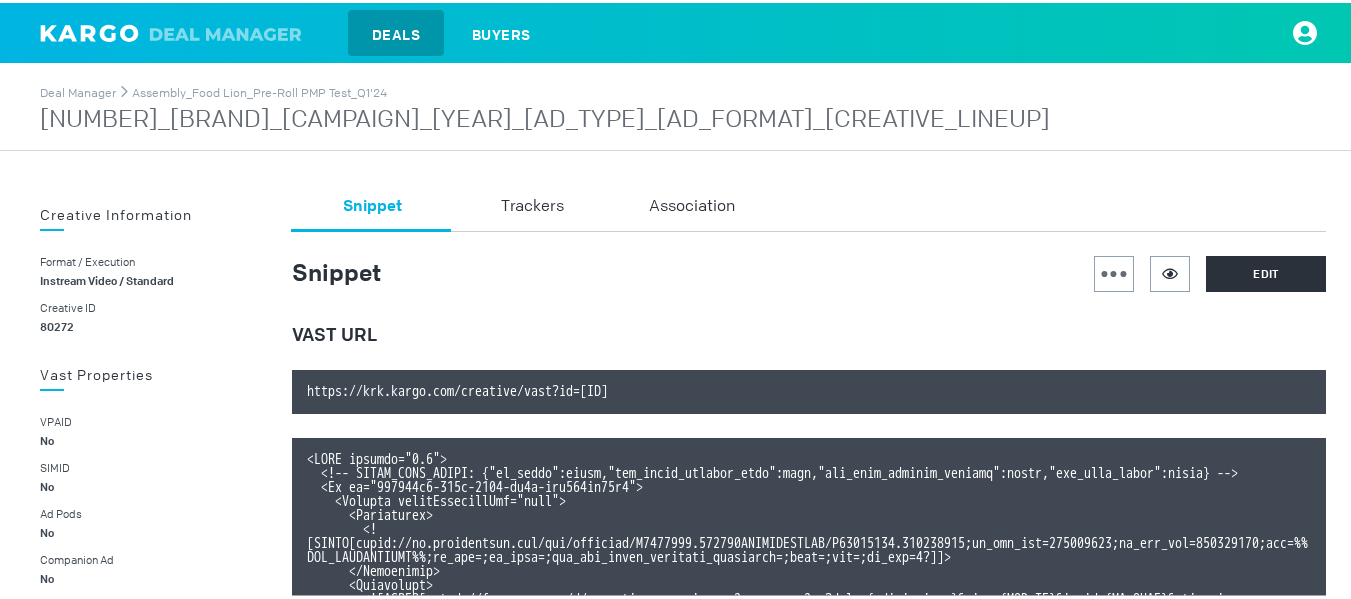 click on "424376863_Food Lion_Q3_2025_BC Pre-Roll_NonTV_CLOVER_BFF" at bounding box center (545, 117) 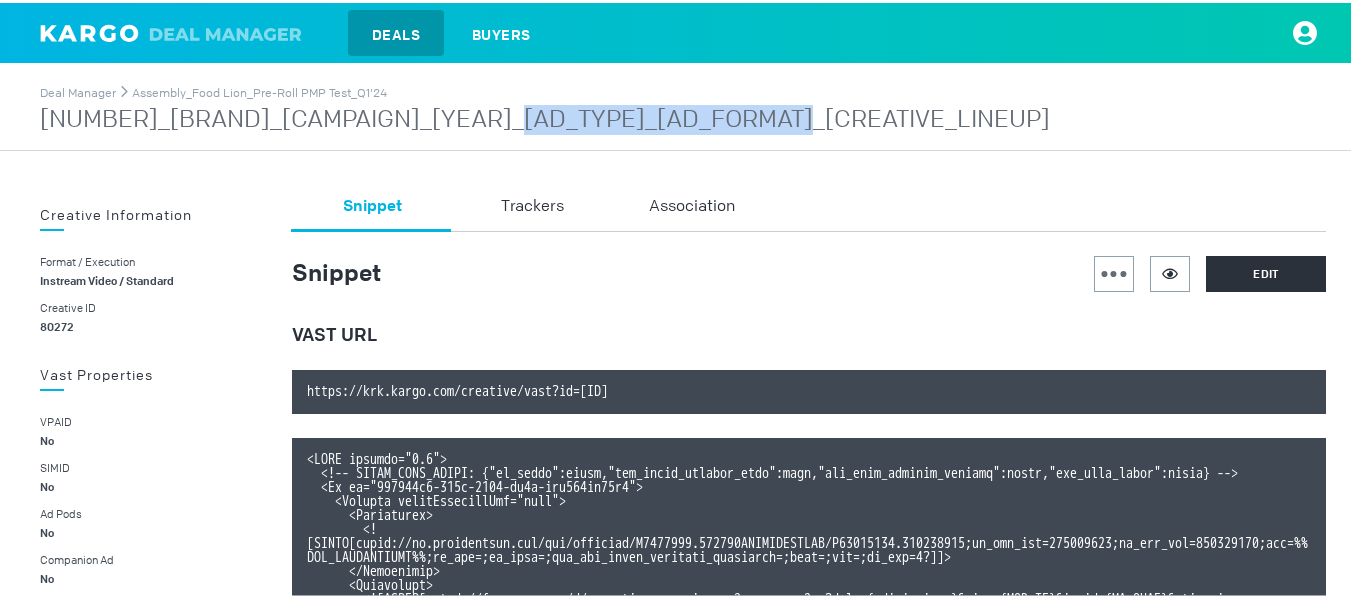 click on "424376863_Food Lion_Q3_2025_BC Pre-Roll_NonTV_CLOVER_BFF" at bounding box center [545, 117] 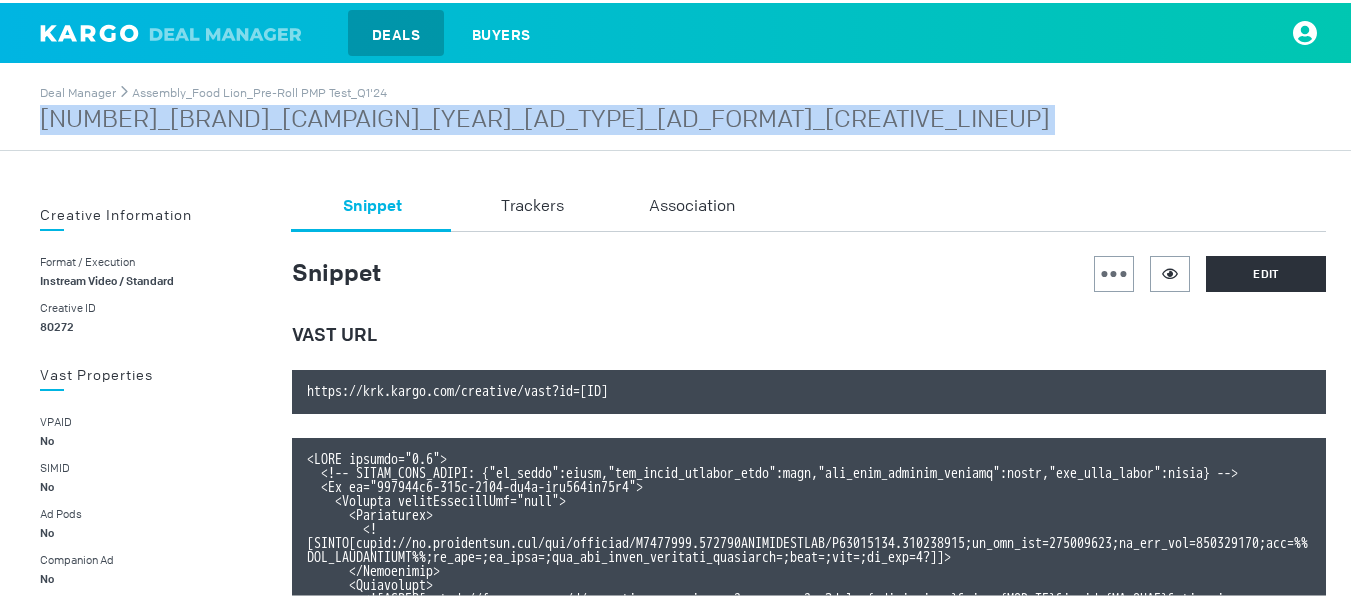 click on "424376863_Food Lion_Q3_2025_BC Pre-Roll_NonTV_CLOVER_BFF" at bounding box center [545, 117] 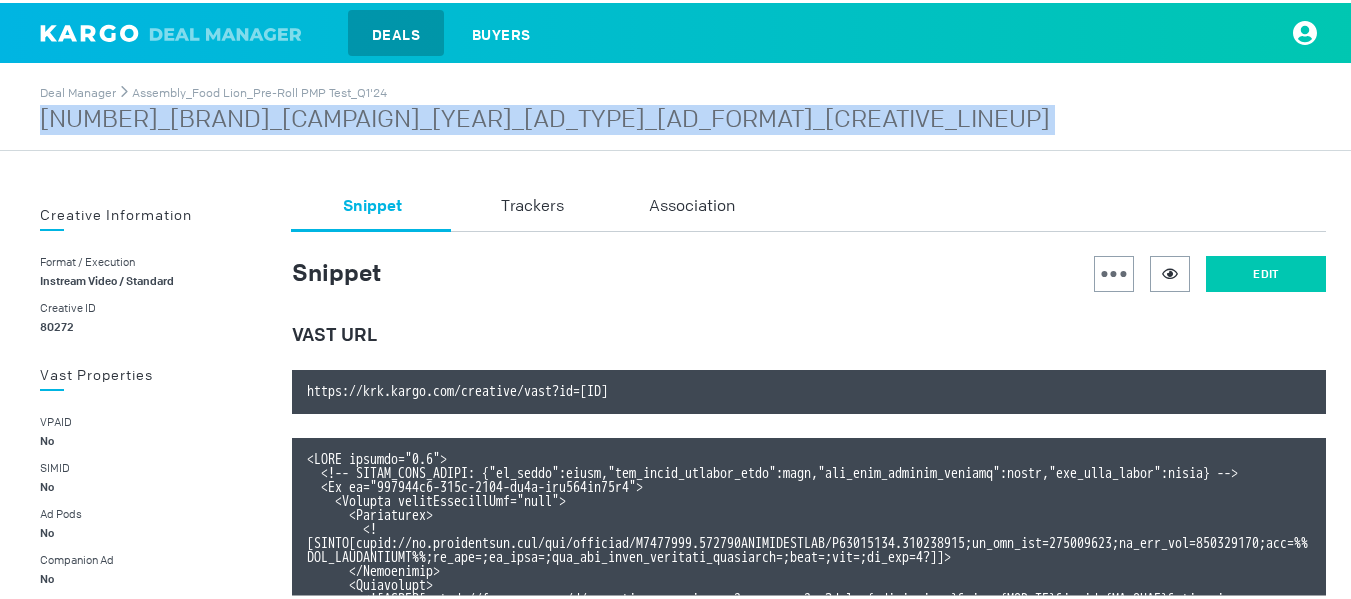 click on "Edit" at bounding box center [1266, 271] 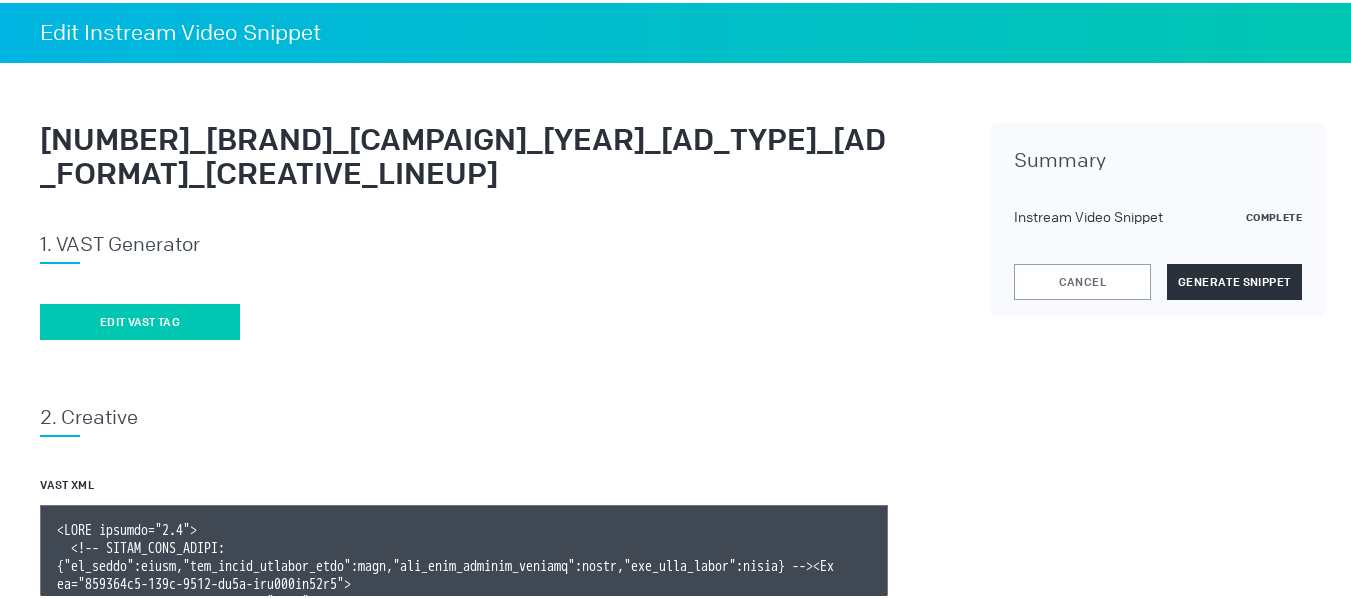 click on "Edit vast tag" at bounding box center (140, 319) 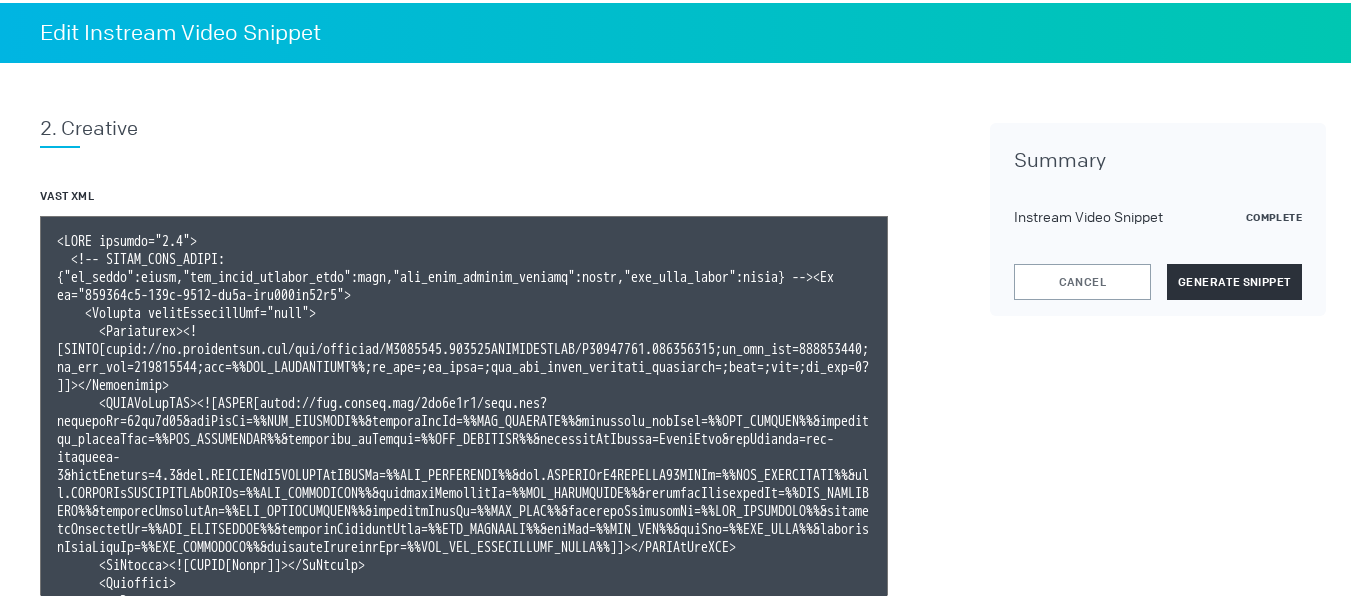 scroll, scrollTop: 346, scrollLeft: 0, axis: vertical 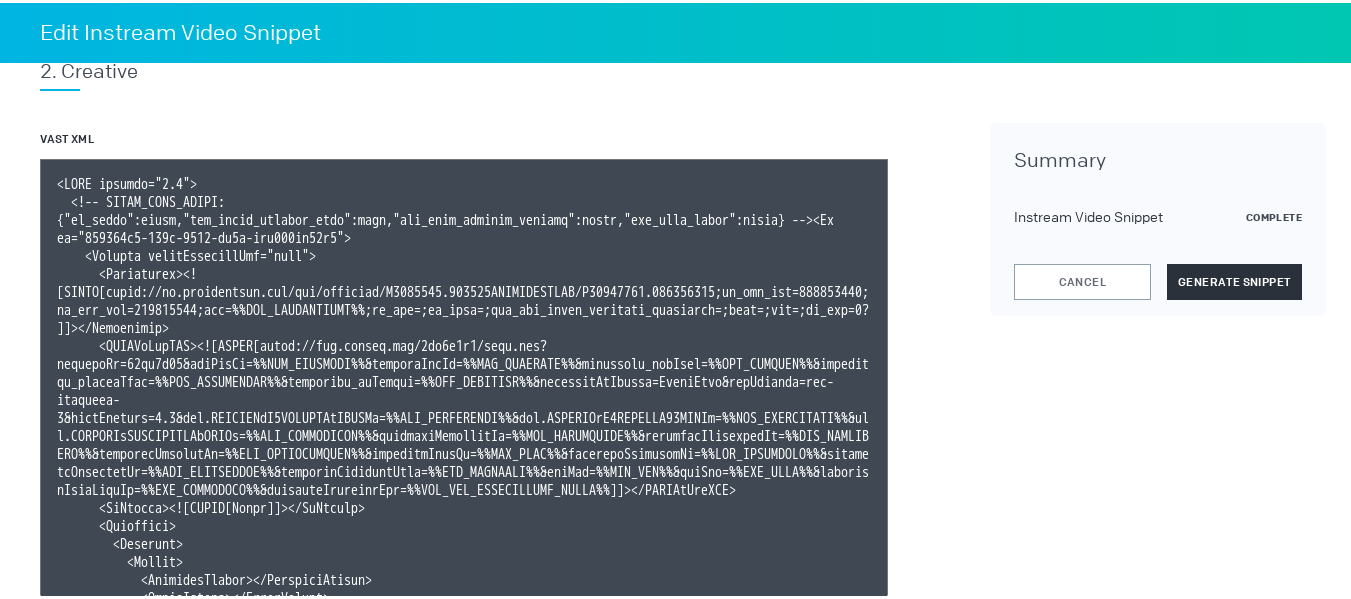 click at bounding box center [464, 436] 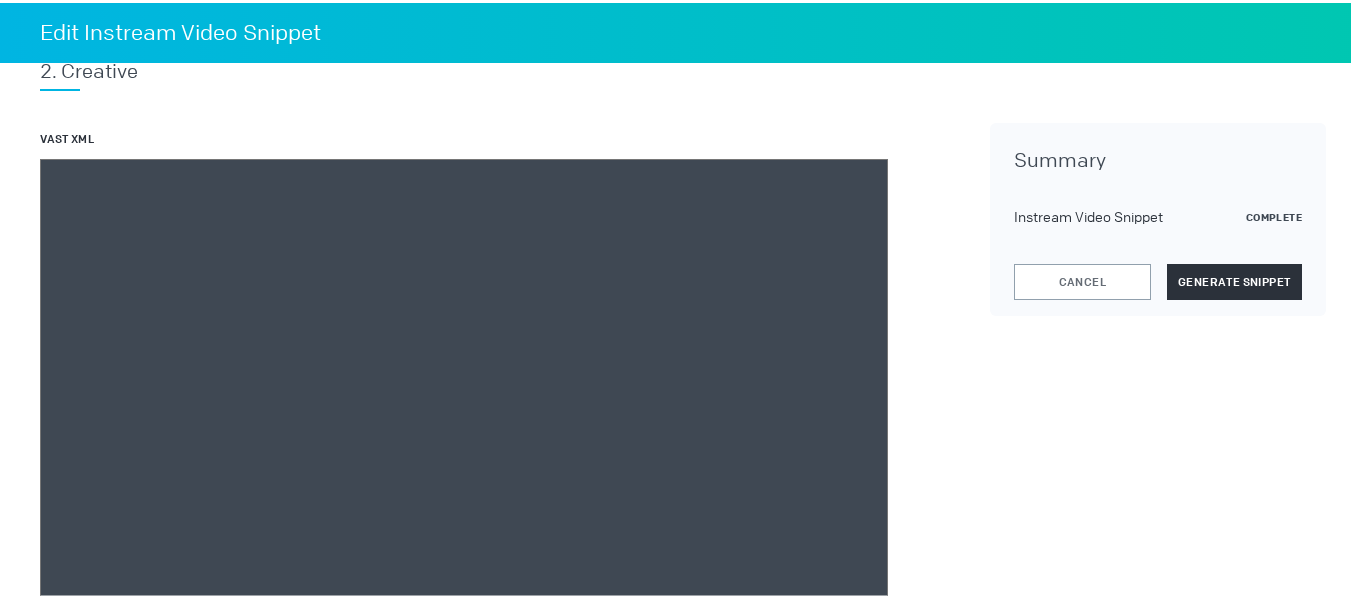 paste on "<VAST version="3.0">
<!-- KARGO_VAST_PROPS: {"is_vpaid":false,"has_kargo_privacy_icon":true,"has_main_content_overlay":false,"has_vast_simid":false} --><Ad id="761634c0-486f-4288-aa0e-eee912bb73f1">
<Wrapper allowMultipleAds="true">
<Impression><![CDATA[https://ad.doubleclick.net/ddm/trackimp/N1493122.284566THETRADEDESK/B33828150.424376863;dc_trk_aid=617483371;dc_trk_cid=238246827;ord=[timestamp];dc_lat=;dc_rdid=;tag_for_child_directed_treatment=;tfua=;ltd=;dc_tdv=1?]]></Impression>
<VASTAdTagURI><![CDATA[https://ads.celtra.com/8ba6f3f2/vast.xml?accountId=13be8f66&iosAdvId=%%TTD_DEVICEID%%&androidAdvId=%%TTD_DEVICEID%%&tradedesk_zipCode=%%TTD_ZIPCODE%%&tradedesk_deviceType=%%TTD_DEVICETYPE%%&tradedesk_adFormat=%%TTD_ADFORMAT%%&externalAdServer=TradeDesk&tagVersion=url-standard-7&vastVersion=2.0&eas.JSVUVERfQ1JFQVRJVkVJRCUl=%%TTD_CREATIVEID%%&eas.JSVUVERfQ0FNUEFJR05JRCUl=%%TTD_CAMPAIGNID%%&eas.JSVUVERfREVWSUNFVFlQRSUl=%%TTD_DEVICETYPE%%&externalCreativeId=%%TTD_CREATIVEID%%&externalPlaceme..." 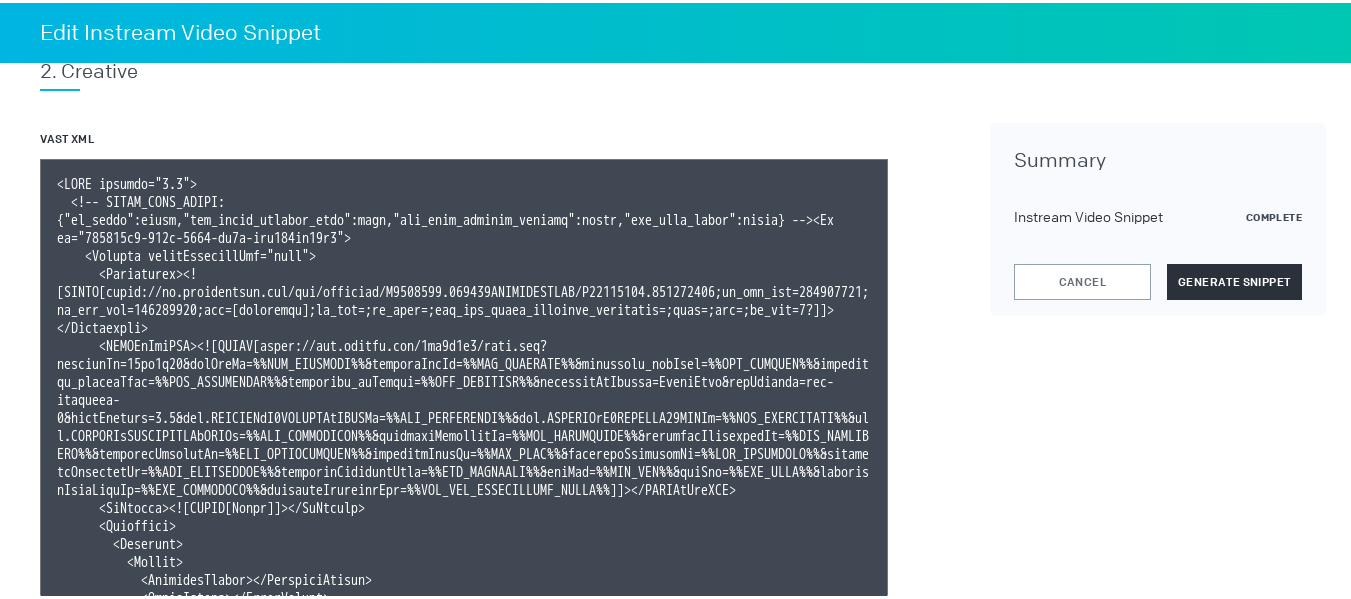 scroll, scrollTop: 447, scrollLeft: 0, axis: vertical 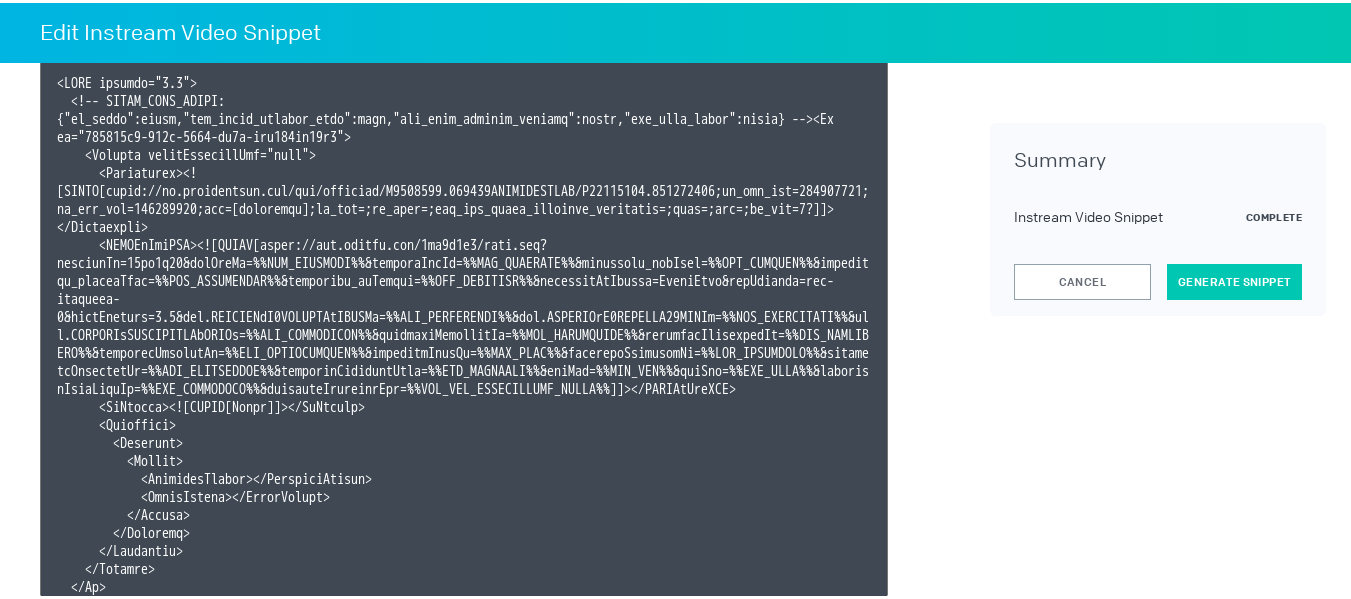 type on "<VAST version="3.0">
<!-- KARGO_VAST_PROPS: {"is_vpaid":false,"has_kargo_privacy_icon":true,"has_main_content_overlay":false,"has_vast_simid":false} --><Ad id="761634c0-486f-4288-aa0e-eee912bb73f1">
<Wrapper allowMultipleAds="true">
<Impression><![CDATA[https://ad.doubleclick.net/ddm/trackimp/N1493122.284566THETRADEDESK/B33828150.424376863;dc_trk_aid=617483371;dc_trk_cid=238246827;ord=[timestamp];dc_lat=;dc_rdid=;tag_for_child_directed_treatment=;tfua=;ltd=;dc_tdv=1?]]></Impression>
<VASTAdTagURI><![CDATA[https://ads.celtra.com/8ba6f3f2/vast.xml?accountId=13be8f66&iosAdvId=%%TTD_DEVICEID%%&androidAdvId=%%TTD_DEVICEID%%&tradedesk_zipCode=%%TTD_ZIPCODE%%&tradedesk_deviceType=%%TTD_DEVICETYPE%%&tradedesk_adFormat=%%TTD_ADFORMAT%%&externalAdServer=TradeDesk&tagVersion=url-standard-7&vastVersion=2.0&eas.JSVUVERfQ1JFQVRJVkVJRCUl=%%TTD_CREATIVEID%%&eas.JSVUVERfQ0FNUEFJR05JRCUl=%%TTD_CAMPAIGNID%%&eas.JSVUVERfREVWSUNFVFlQRSUl=%%TTD_DEVICETYPE%%&externalCreativeId=%%TTD_CREATIVEID%%&externalPlaceme..." 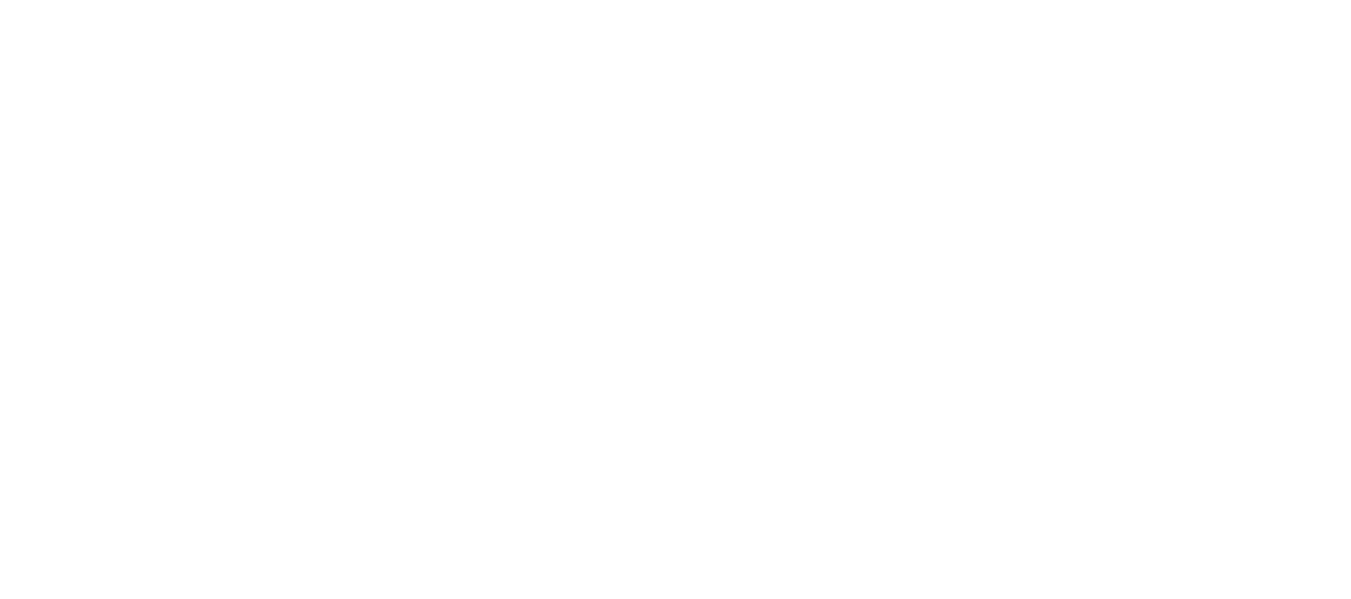 scroll, scrollTop: 0, scrollLeft: 0, axis: both 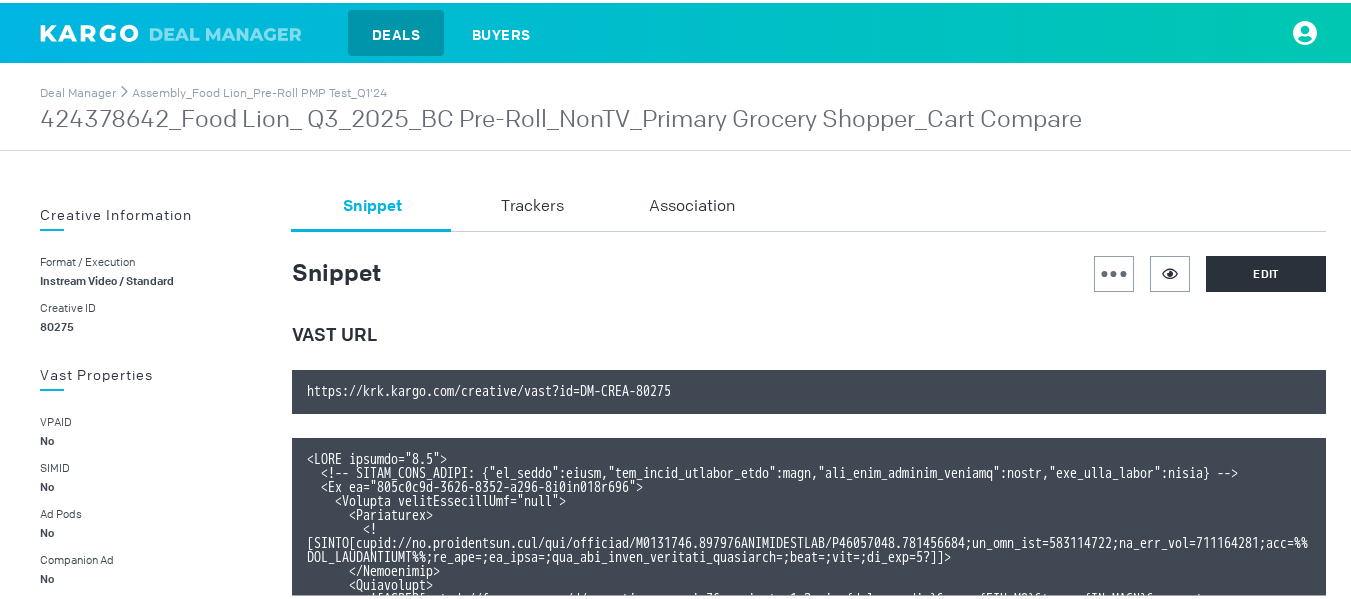 click on "424378642_Food Lion_ Q3_2025_BC Pre-Roll_NonTV_Primary Grocery Shopper_Cart Compare" at bounding box center [561, 117] 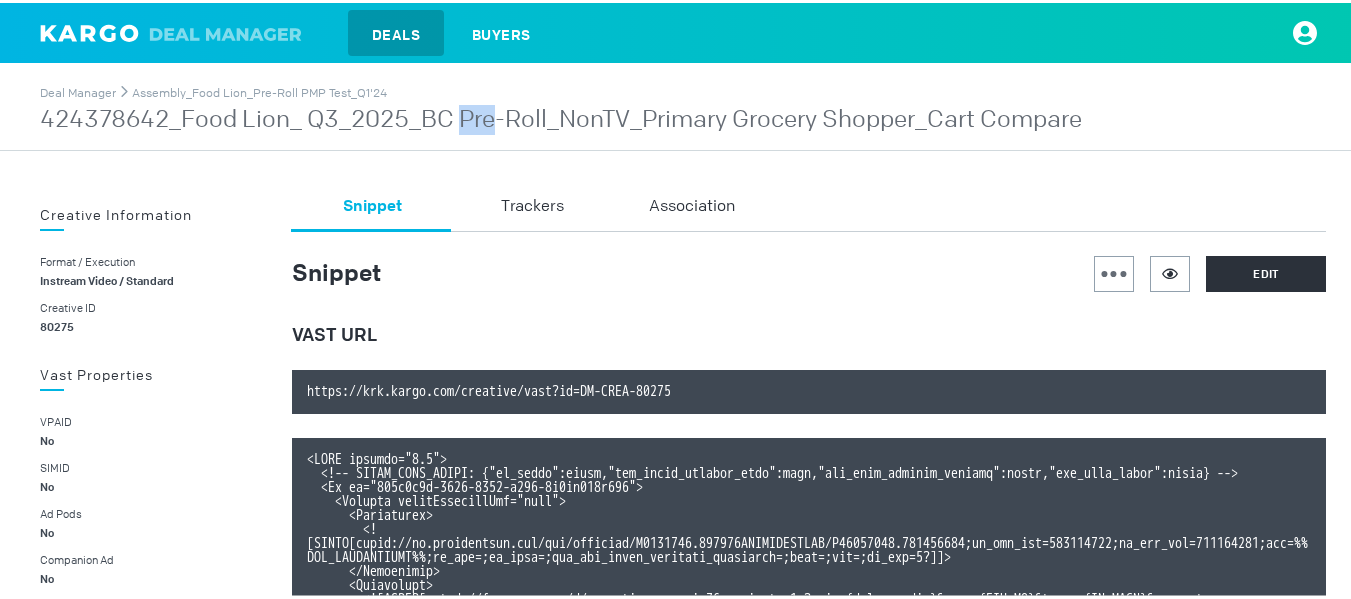 click on "424378642_Food Lion_ Q3_2025_BC Pre-Roll_NonTV_Primary Grocery Shopper_Cart Compare" at bounding box center [561, 117] 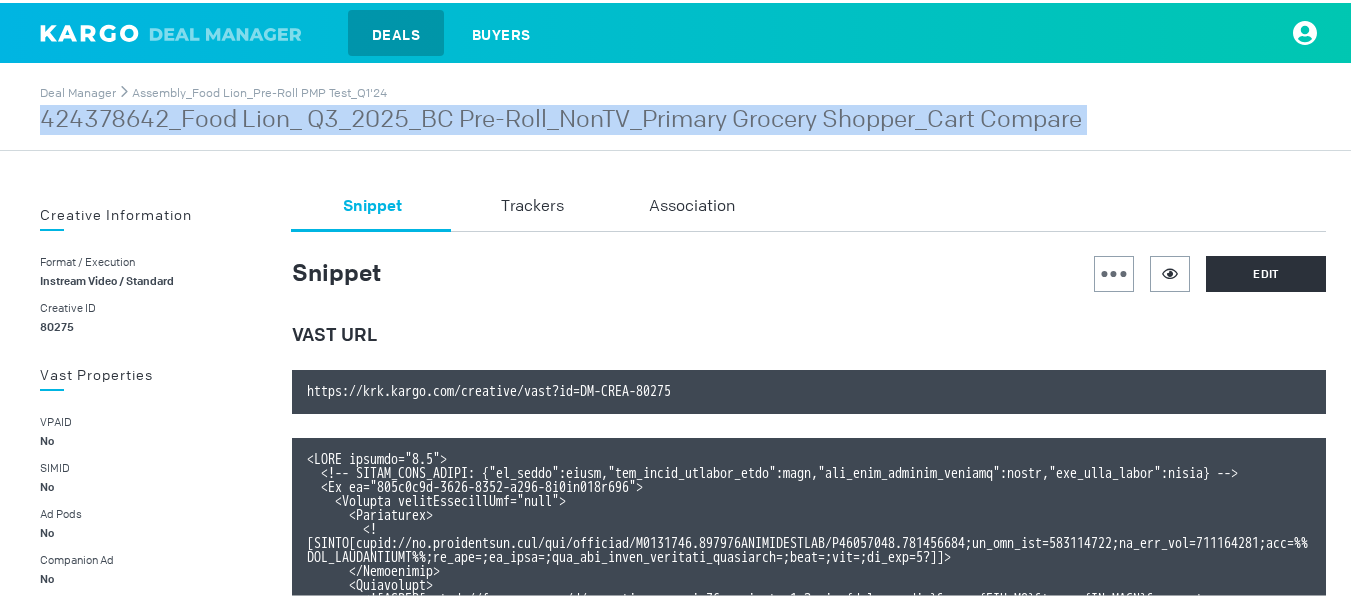 click on "424378642_Food Lion_ Q3_2025_BC Pre-Roll_NonTV_Primary Grocery Shopper_Cart Compare" at bounding box center [561, 117] 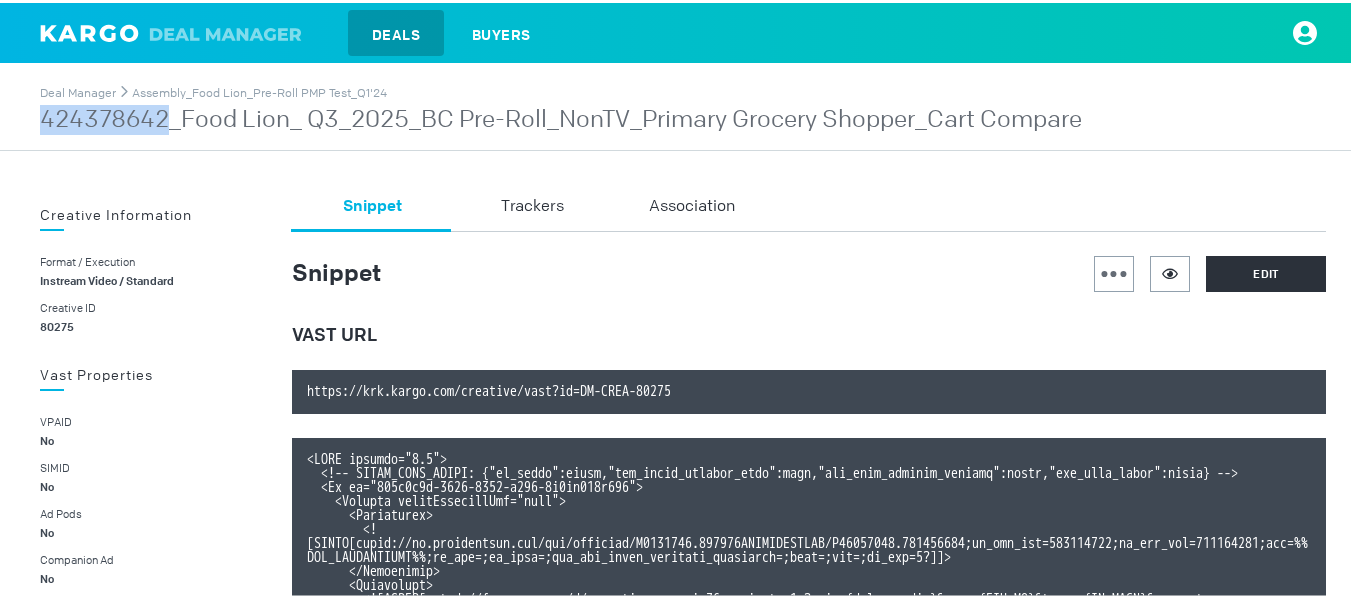 drag, startPoint x: 39, startPoint y: 119, endPoint x: 165, endPoint y: 124, distance: 126.09917 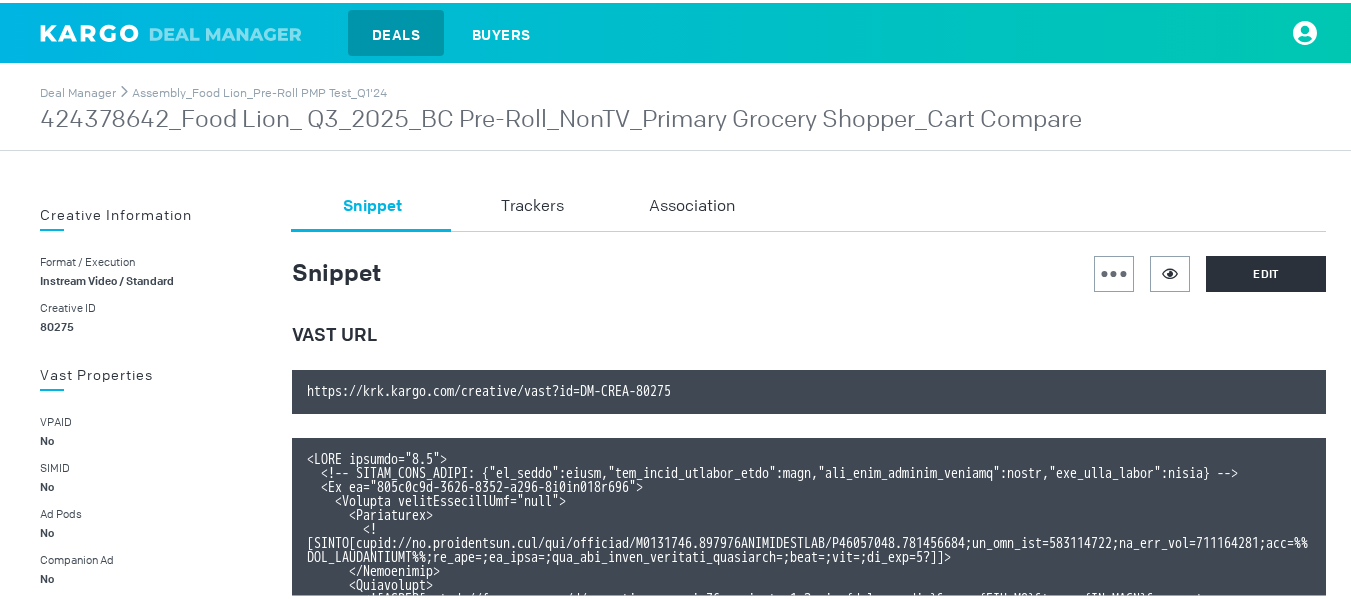 scroll, scrollTop: 125, scrollLeft: 0, axis: vertical 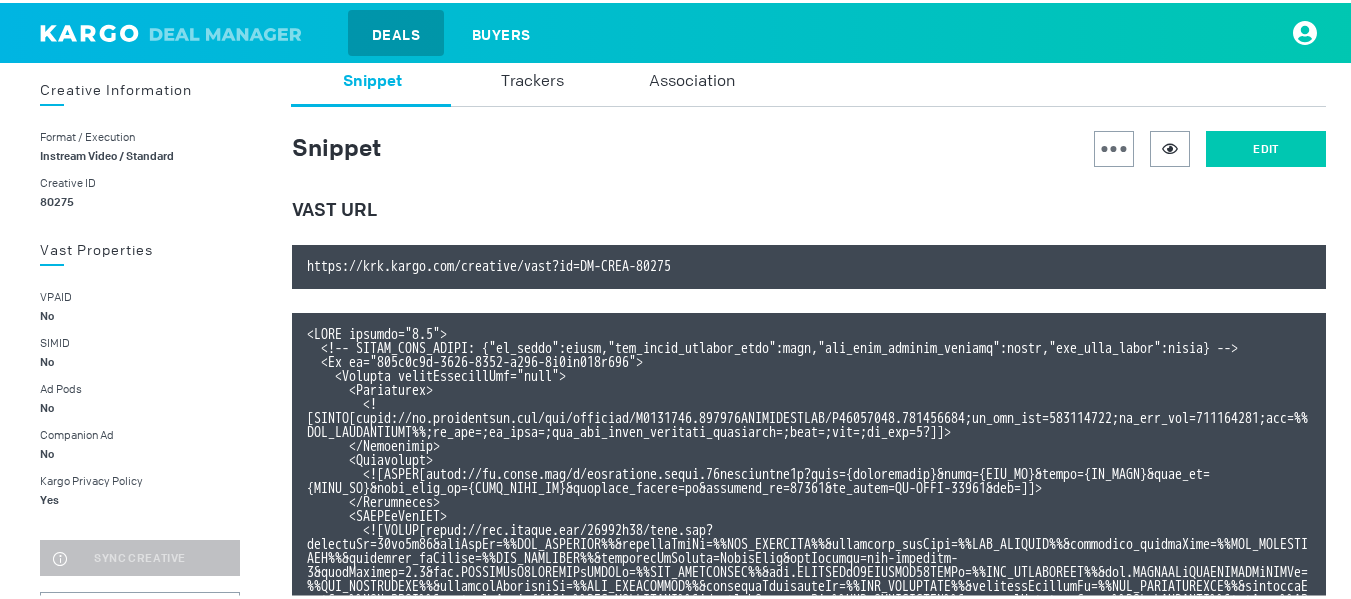 click on "Edit" at bounding box center [1266, 146] 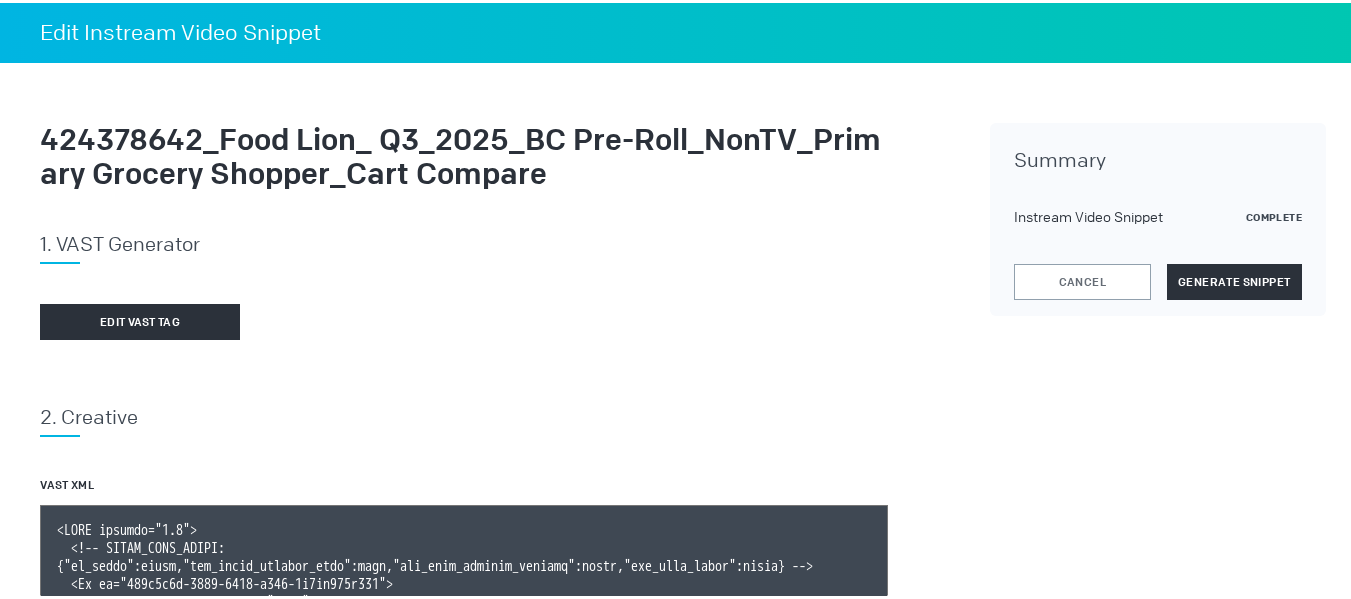 click on "Edit vast tag" at bounding box center [464, 319] 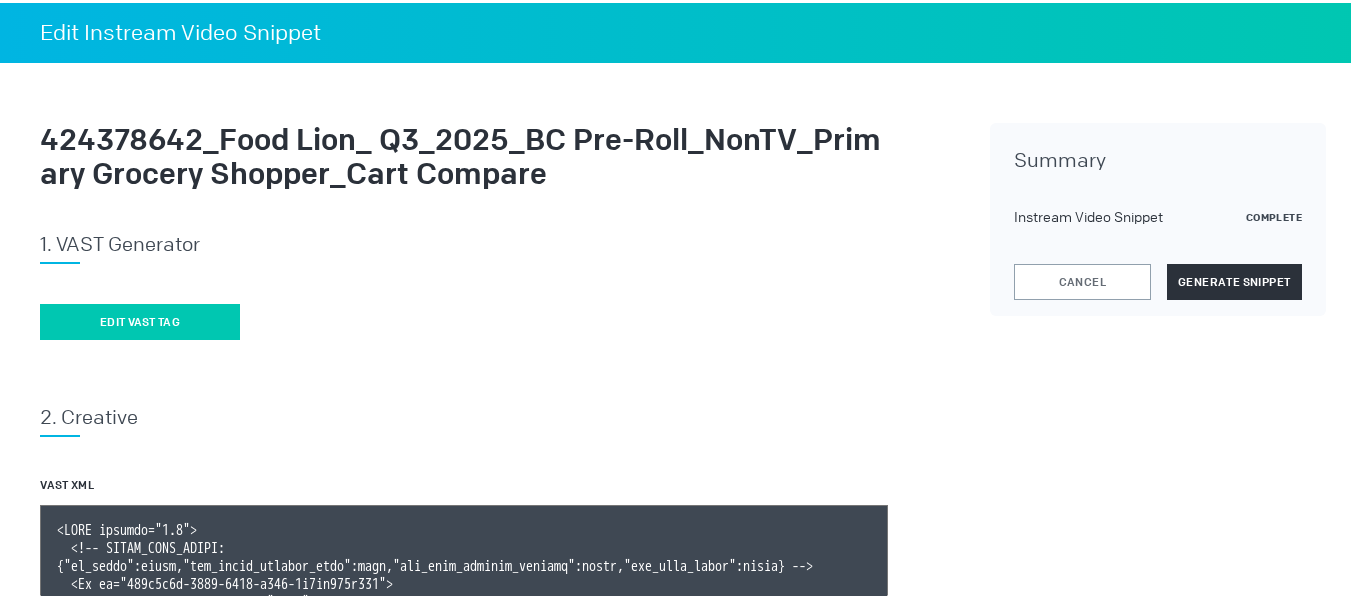 click on "Edit vast tag" at bounding box center [140, 319] 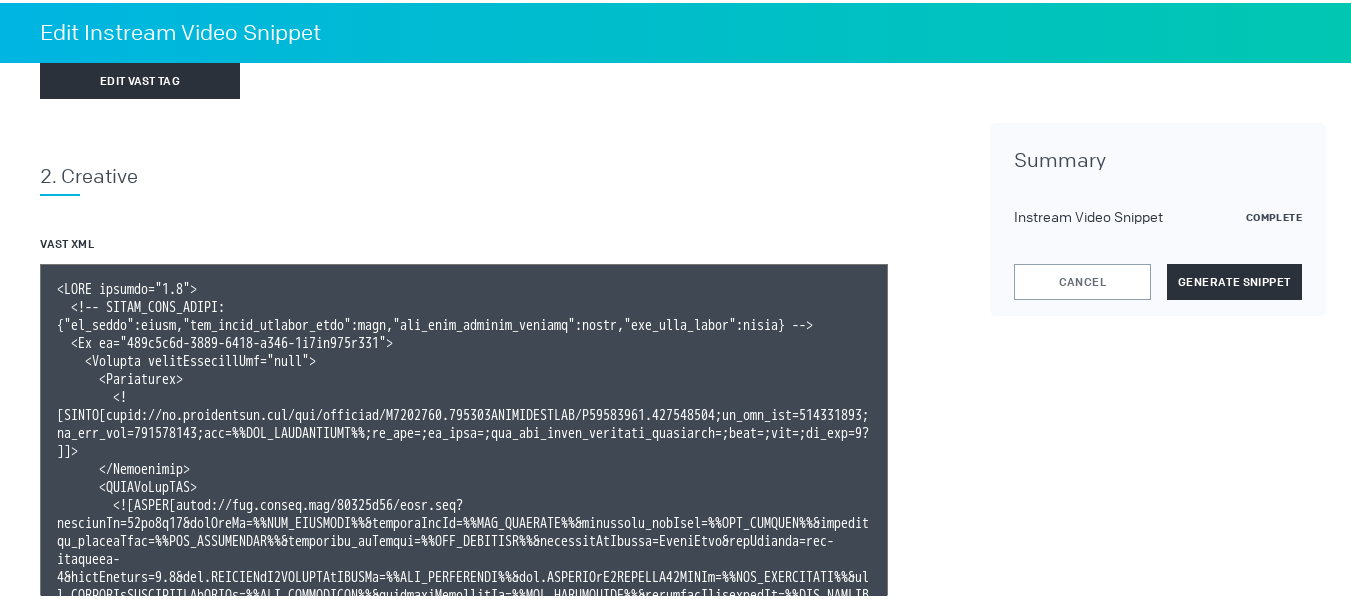 scroll, scrollTop: 242, scrollLeft: 0, axis: vertical 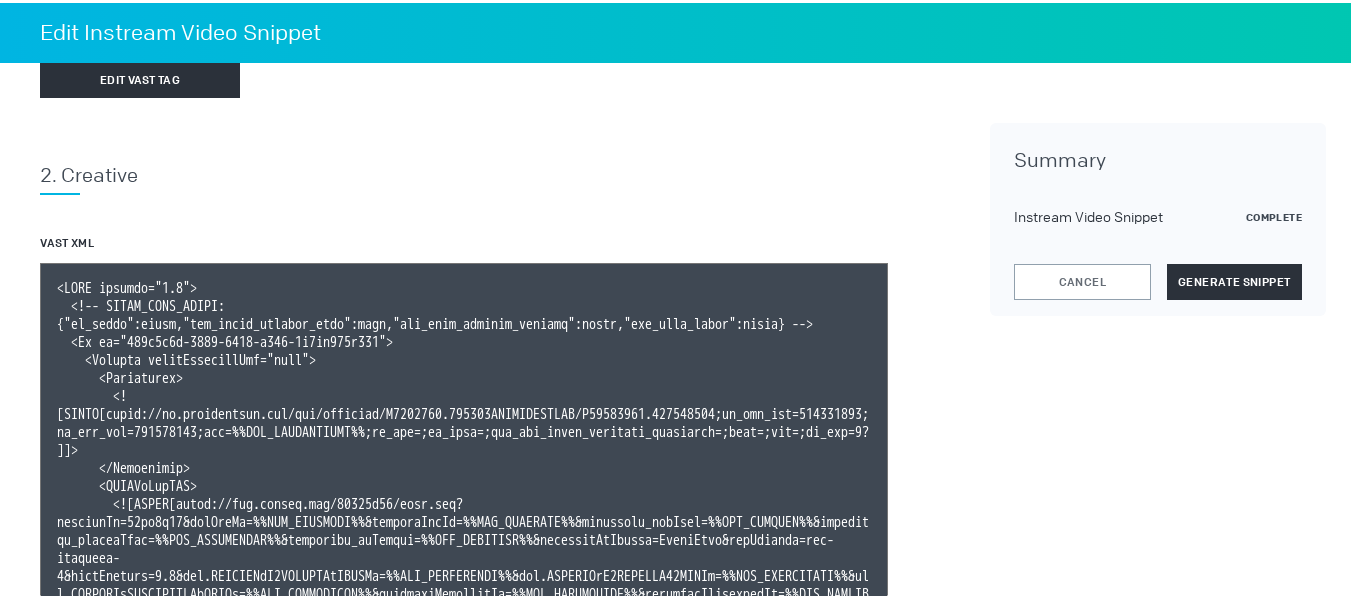 type 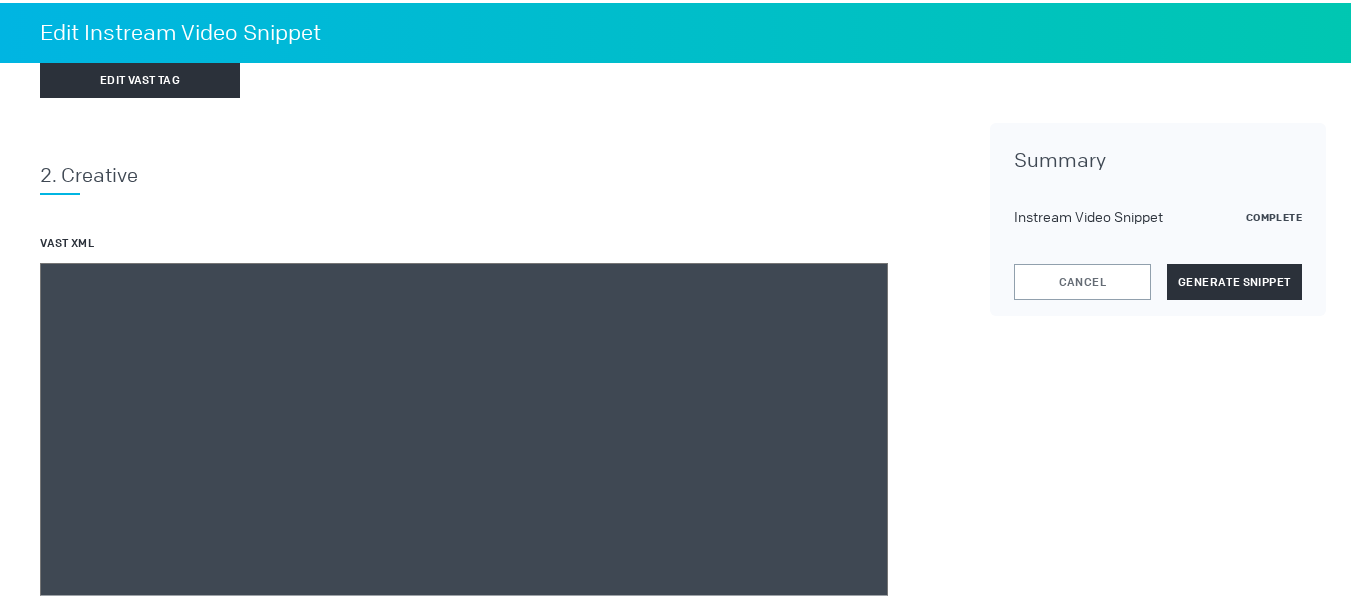 paste on "<VAST version="3.0">
<!-- KARGO_VAST_PROPS: {"is_vpaid":false,"has_kargo_privacy_icon":true,"has_main_content_overlay":false,"has_vast_simid":false} --><Ad id="661a9b4e-3064-4159-b124-0a6cb937a706">
<Wrapper allowMultipleAds="true">
<Impression><![CDATA[https://ad.doubleclick.net/ddm/trackimp/N1493122.284566THETRADEDESK/B33828150.424378642;dc_trk_aid=617483374;dc_trk_cid=238246830;ord=[timestamp];dc_lat=;dc_rdid=;tag_for_child_directed_treatment=;tfua=;ltd=;dc_tdv=1?]]></Impression>
<VASTAdTagURI><![CDATA[https://ads.celtra.com/13197b41/vast.xml?accountId=13be8f66&iosAdvId=%%TTD_DEVICEID%%&androidAdvId=%%TTD_DEVICEID%%&tradedesk_zipCode=%%TTD_ZIPCODE%%&tradedesk_deviceType=%%TTD_DEVICETYPE%%&tradedesk_adFormat=%%TTD_ADFORMAT%%&externalAdServer=TradeDesk&tagVersion=url-standard-7&vastVersion=2.0&eas.JSVUVERfQ1JFQVRJVkVJRCUl=%%TTD_CREATIVEID%%&eas.JSVUVERfQ0FNUEFJR05JRCUl=%%TTD_CAMPAIGNID%%&eas.JSVUVERfREVWSUNFVFlQRSUl=%%TTD_DEVICETYPE%%&externalCreativeId=%%TTD_CREATIVEID%%&externalPlaceme..." 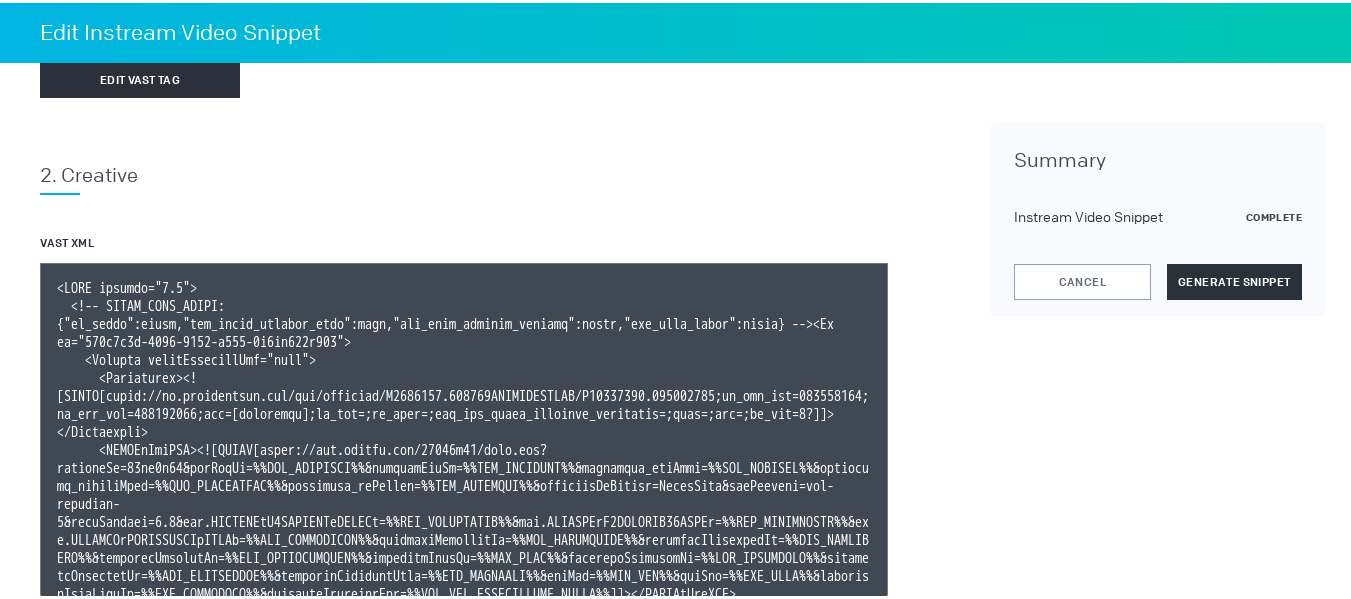 scroll, scrollTop: 447, scrollLeft: 0, axis: vertical 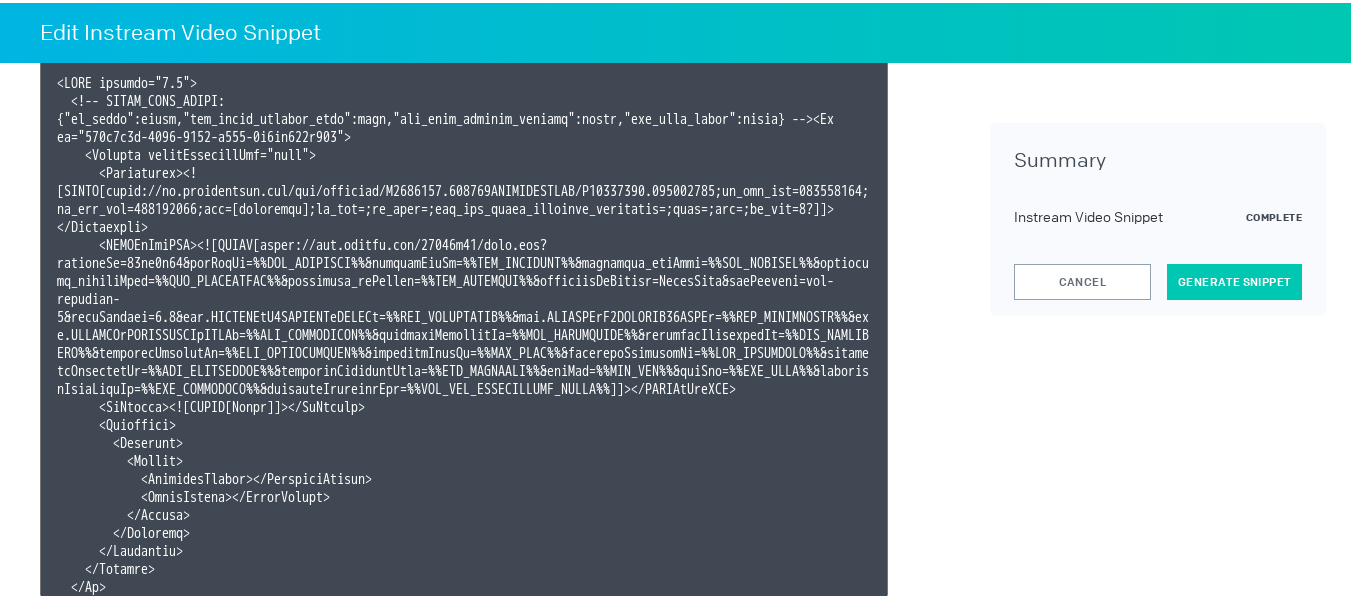 type on "<VAST version="3.0">
<!-- KARGO_VAST_PROPS: {"is_vpaid":false,"has_kargo_privacy_icon":true,"has_main_content_overlay":false,"has_vast_simid":false} --><Ad id="661a9b4e-3064-4159-b124-0a6cb937a706">
<Wrapper allowMultipleAds="true">
<Impression><![CDATA[https://ad.doubleclick.net/ddm/trackimp/N1493122.284566THETRADEDESK/B33828150.424378642;dc_trk_aid=617483374;dc_trk_cid=238246830;ord=[timestamp];dc_lat=;dc_rdid=;tag_for_child_directed_treatment=;tfua=;ltd=;dc_tdv=1?]]></Impression>
<VASTAdTagURI><![CDATA[https://ads.celtra.com/13197b41/vast.xml?accountId=13be8f66&iosAdvId=%%TTD_DEVICEID%%&androidAdvId=%%TTD_DEVICEID%%&tradedesk_zipCode=%%TTD_ZIPCODE%%&tradedesk_deviceType=%%TTD_DEVICETYPE%%&tradedesk_adFormat=%%TTD_ADFORMAT%%&externalAdServer=TradeDesk&tagVersion=url-standard-7&vastVersion=2.0&eas.JSVUVERfQ1JFQVRJVkVJRCUl=%%TTD_CREATIVEID%%&eas.JSVUVERfQ0FNUEFJR05JRCUl=%%TTD_CAMPAIGNID%%&eas.JSVUVERfREVWSUNFVFlQRSUl=%%TTD_DEVICETYPE%%&externalCreativeId=%%TTD_CREATIVEID%%&externalPlaceme..." 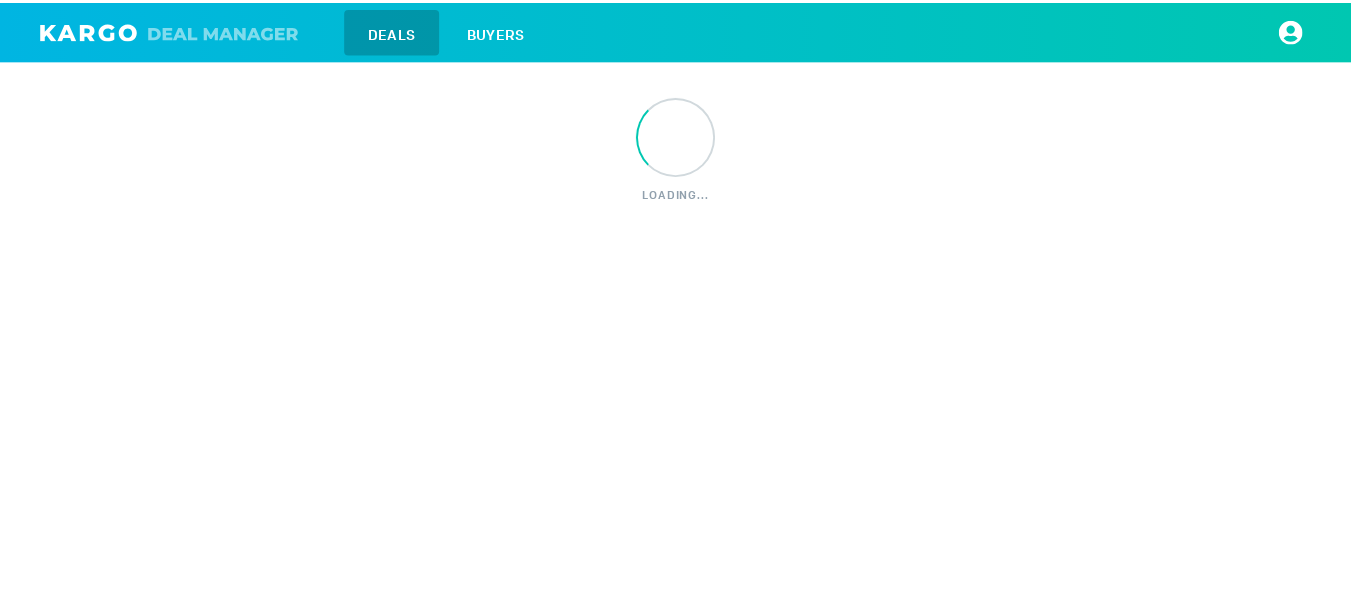 scroll, scrollTop: 0, scrollLeft: 0, axis: both 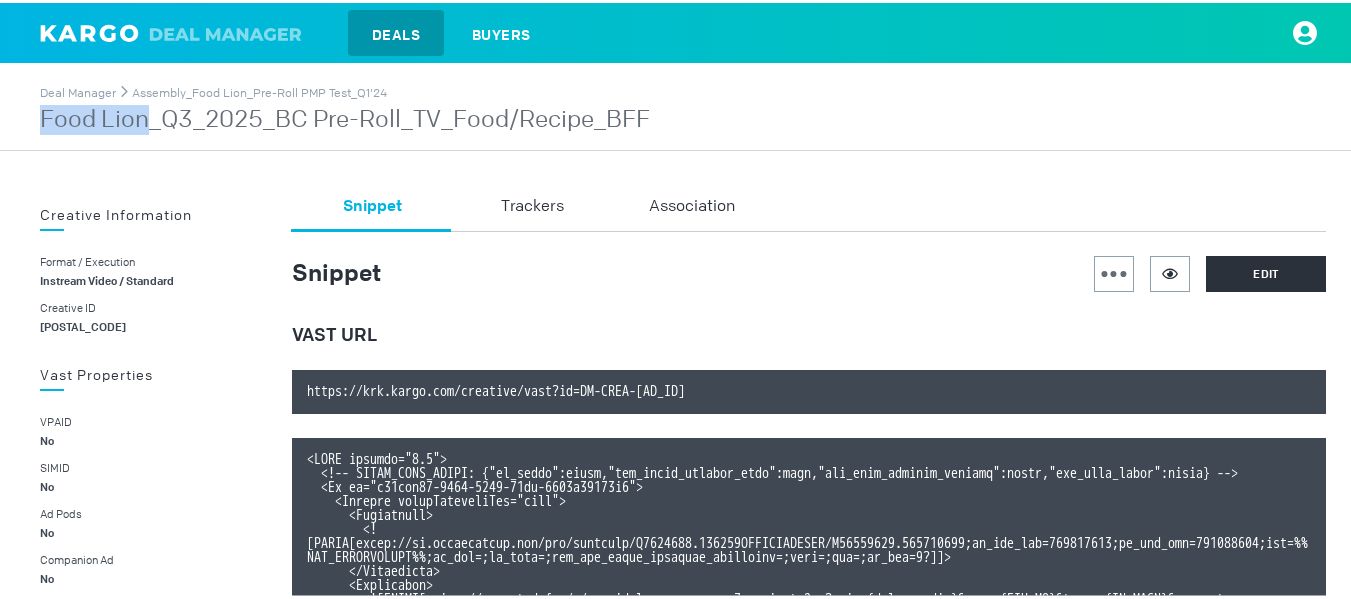 drag, startPoint x: 42, startPoint y: 114, endPoint x: 161, endPoint y: 119, distance: 119.104996 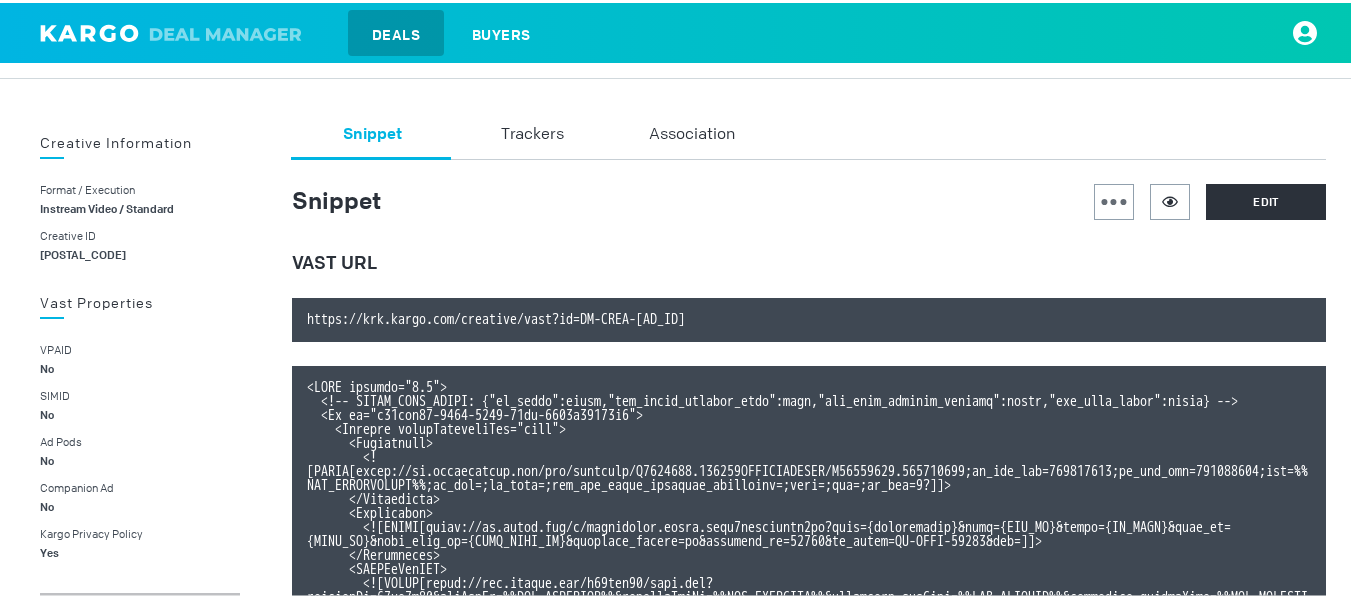 scroll, scrollTop: 73, scrollLeft: 0, axis: vertical 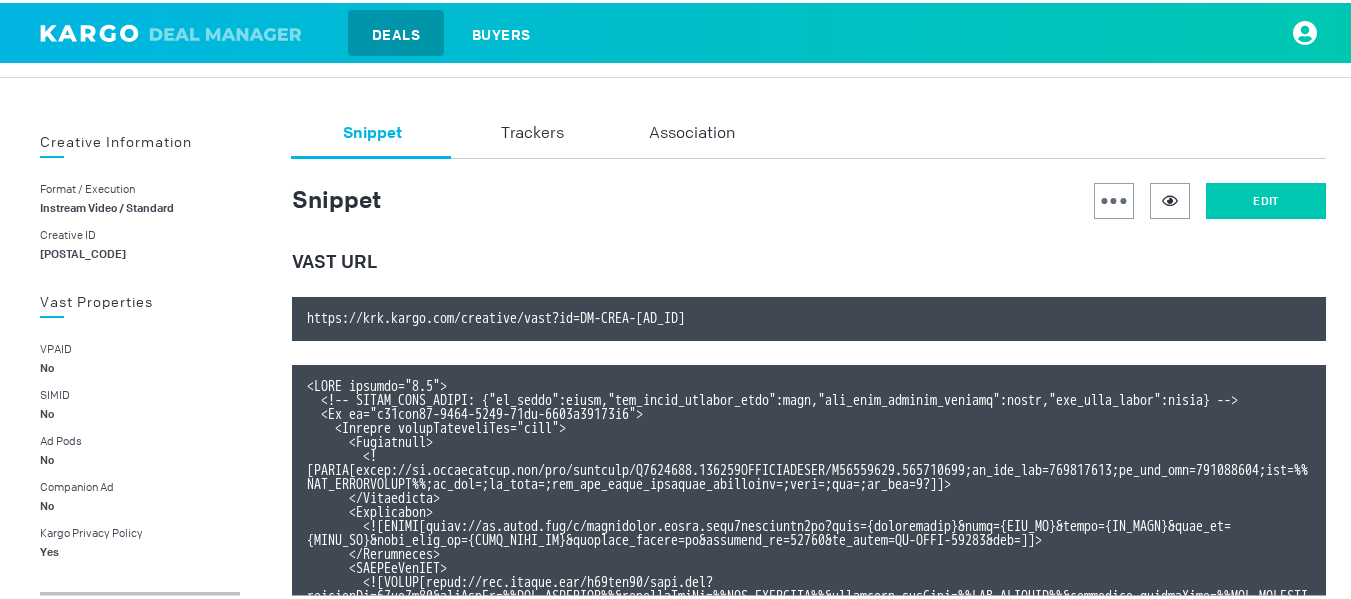 click on "Edit" at bounding box center [1266, 198] 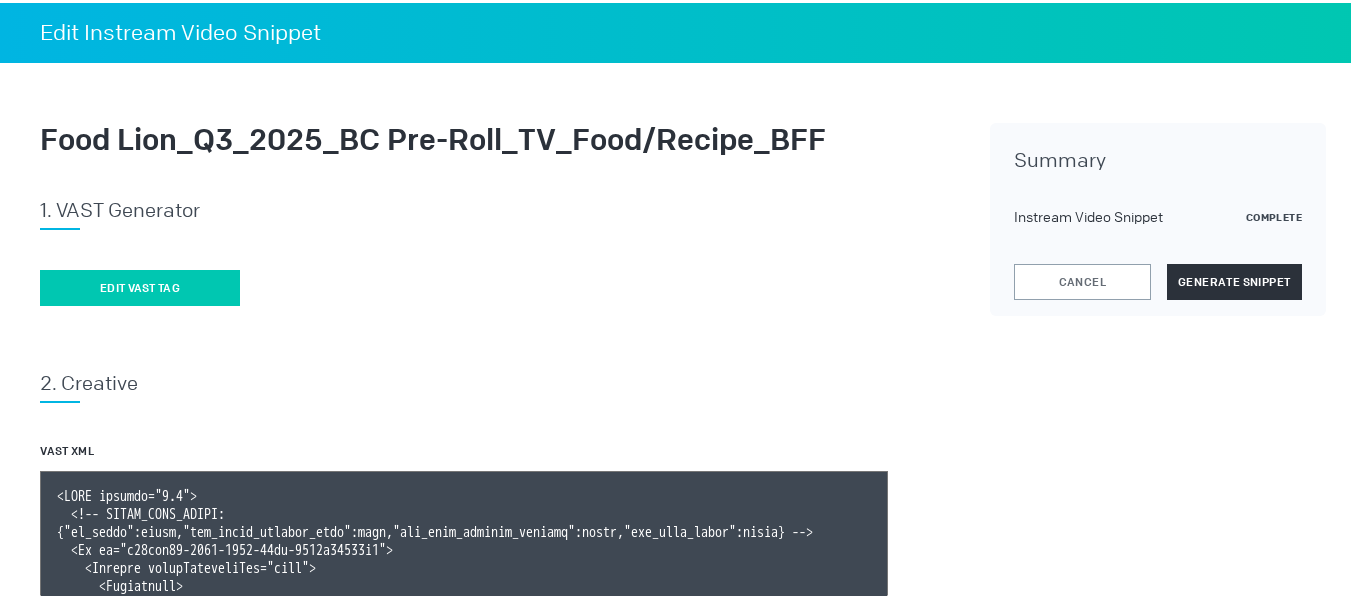 click on "Edit vast tag" at bounding box center [140, 285] 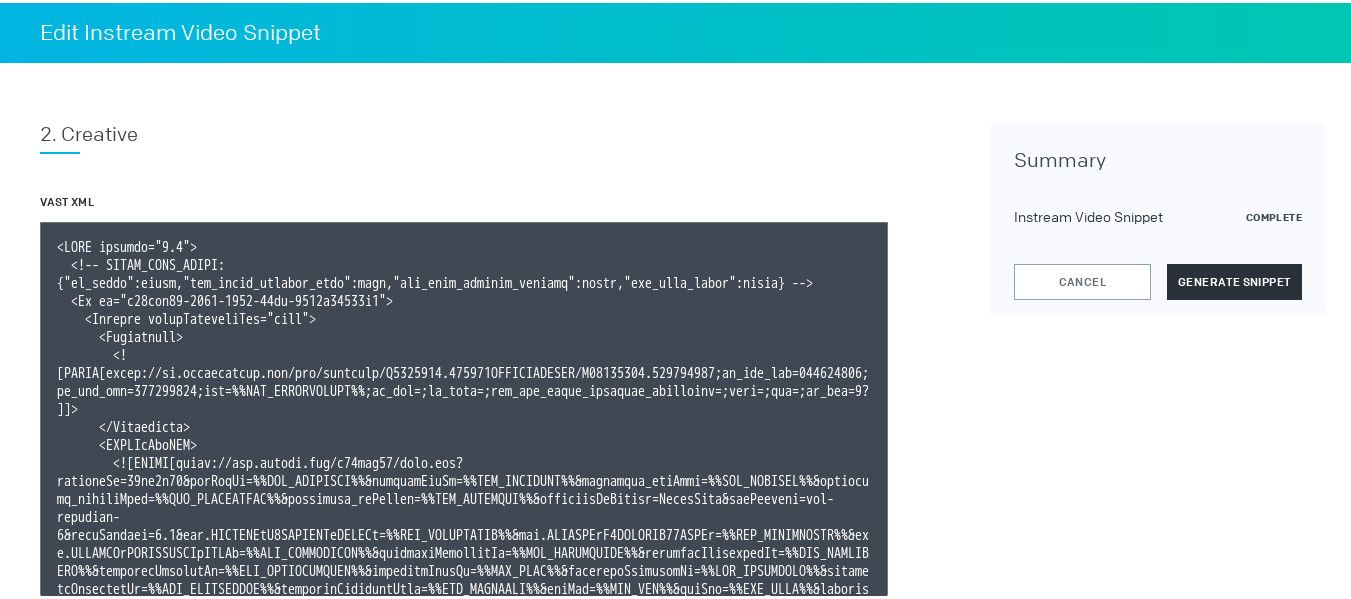scroll, scrollTop: 262, scrollLeft: 0, axis: vertical 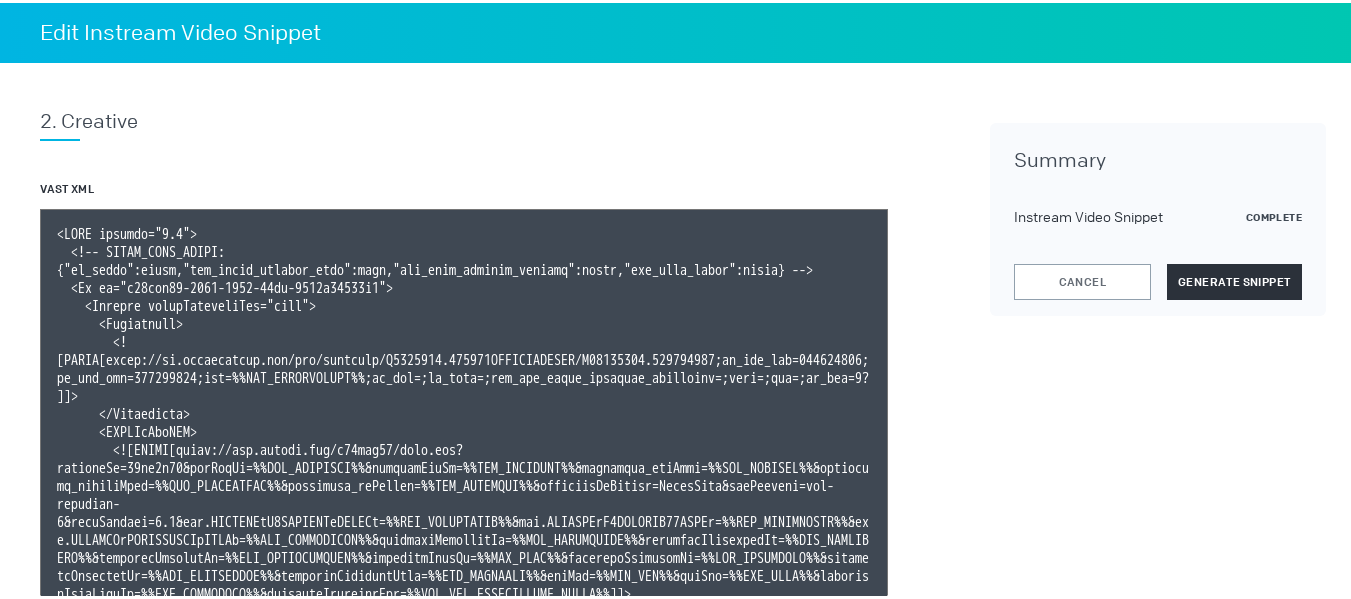 click at bounding box center [464, 486] 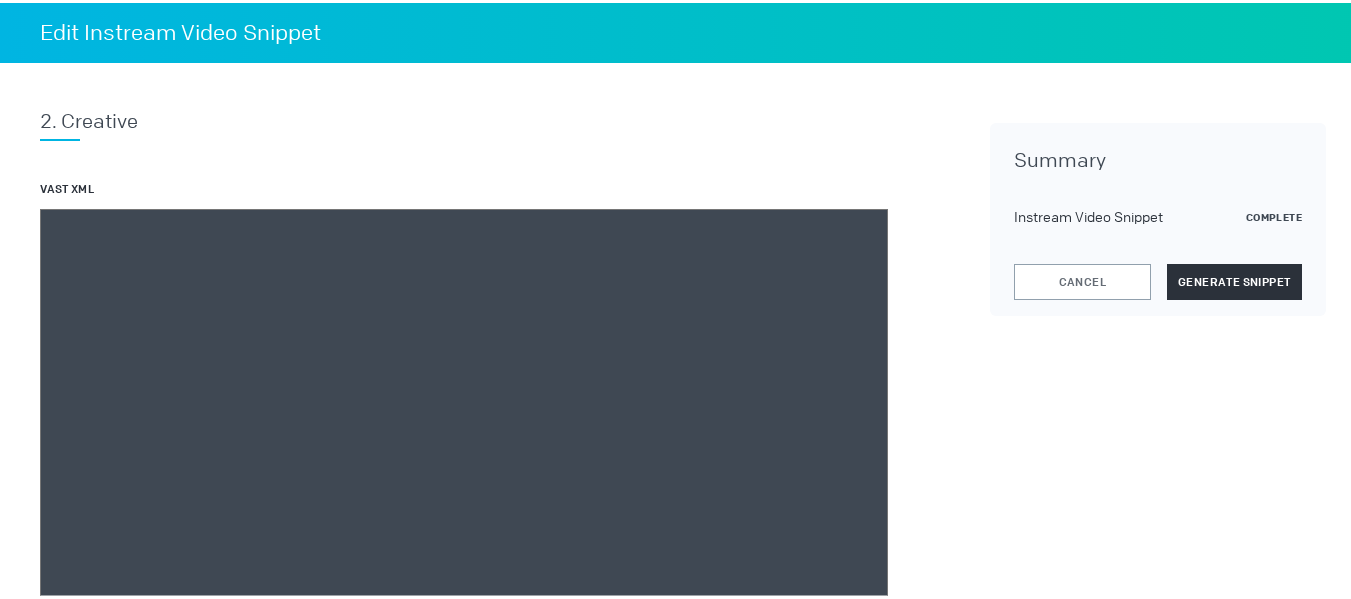 paste on "<VAST version="3.0">
<!-- KARGO_VAST_PROPS: {"is_vpaid":false,"has_kargo_privacy_icon":true,"has_main_content_overlay":false,"has_vast_simid":false} --><Ad id="c48abc00-9980-4603-84fb-3856d27393f2">
<Wrapper allowMultipleAds="true">
<Impression><![CDATA[https://ad.doubleclick.net/ddm/trackimp/N1493122.284566THETRADEDESK/B33828150.[AD_ID];dc_trk_aid=[AD_ID];dc_trk_cid=[CAMPAIGN_ID];ord=[TIMESTAMP];dc_lat=;dc_rdid=;tag_for_child_directed_treatment=;tfua=;ltd=;dc_tdv=1?]]></Impression>
<VASTAdTagURI><![CDATA[https://ads.celtra.com/d17ebe98/vast.xml?accountId=13be8f66&iosAdvId=%%TTD_DEVICEID%%&androidAdvId=%%TTD_DEVICEID%%&tradedesk_zipCode=%%TTD_ZIPCODE%%&tradedesk_deviceType=%%TTD_DEVICETYPE%%&tradedesk_adFormat=%%TTD_ADFORMAT%%&externalAdServer=TradeDesk&tagVersion=url-standard-7&vastVersion=2.0&eas.JSVUVERfQ1JFQVRJVkVJRCUl=%%TTD_CREATIVEID%%&eas.JSVUVERfQ0FNUEFJR05JRCUl=%%TTD_CAMPAIGNID%%&eas.JSVUVERfREVWSUNFVFlQRSUl=%%TTD_DEVICETYPE%%&externalCreativeId=%%TTD_CREATIVEID%%&externalPlaceme..." 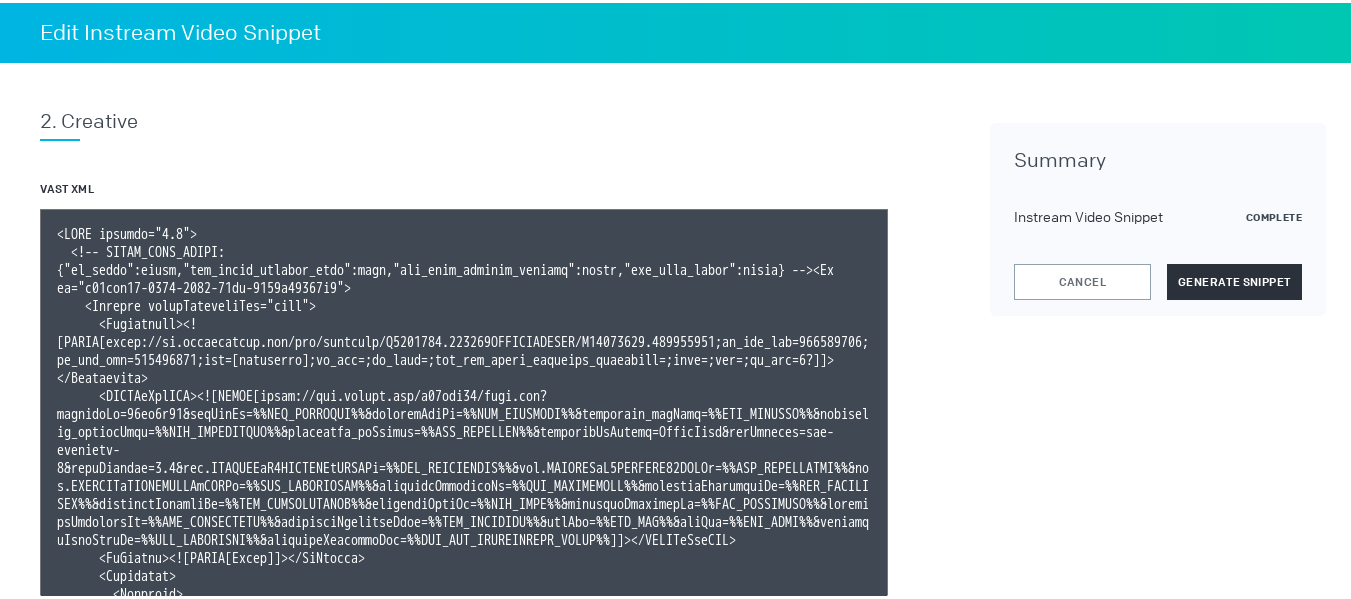 scroll, scrollTop: 447, scrollLeft: 0, axis: vertical 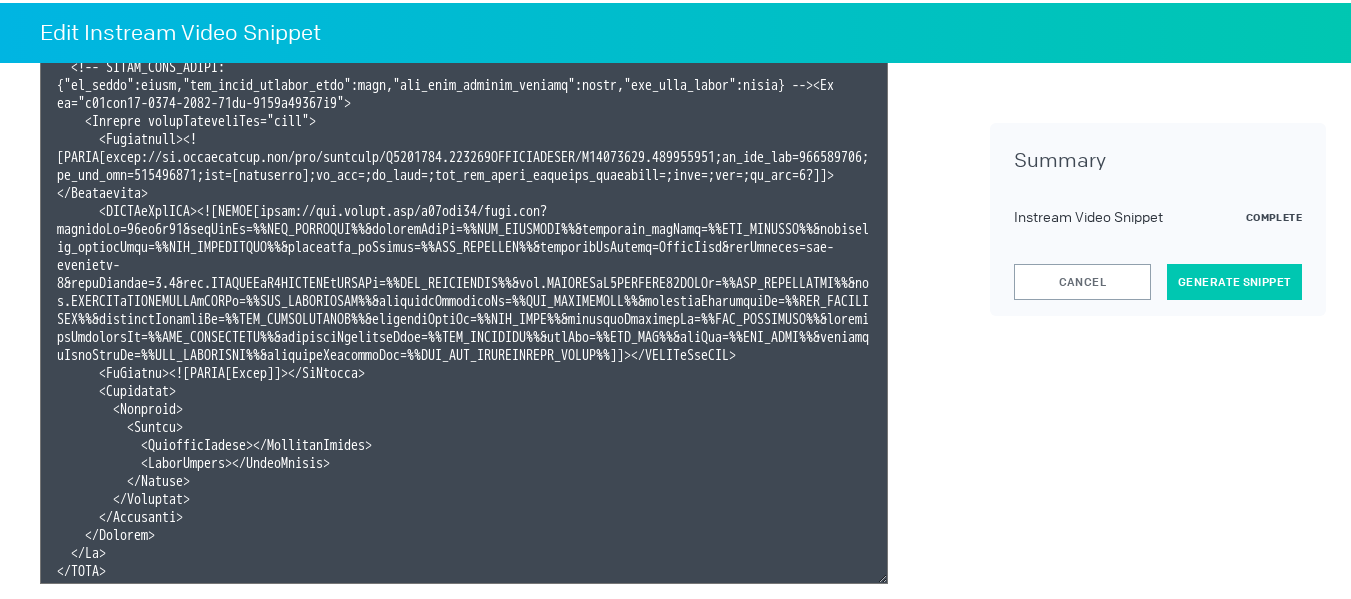 type on "<VAST version="3.0">
<!-- KARGO_VAST_PROPS: {"is_vpaid":false,"has_kargo_privacy_icon":true,"has_main_content_overlay":false,"has_vast_simid":false} --><Ad id="c48abc00-9980-4603-84fb-3856d27393f2">
<Wrapper allowMultipleAds="true">
<Impression><![CDATA[https://ad.doubleclick.net/ddm/trackimp/N1493122.284566THETRADEDESK/B33828150.424378651;dc_trk_aid=617483377;dc_trk_cid=238246833;ord=[timestamp];dc_lat=;dc_rdid=;tag_for_child_directed_treatment=;tfua=;ltd=;dc_tdv=1?]]></Impression>
<VASTAdTagURI><![CDATA[https://ads.celtra.com/d17ebe98/vast.xml?accountId=13be8f66&iosAdvId=%%TTD_DEVICEID%%&androidAdvId=%%TTD_DEVICEID%%&tradedesk_zipCode=%%TTD_ZIPCODE%%&tradedesk_deviceType=%%TTD_DEVICETYPE%%&tradedesk_adFormat=%%TTD_ADFORMAT%%&externalAdServer=TradeDesk&tagVersion=url-standard-7&vastVersion=2.0&eas.JSVUVERfQ1JFQVRJVkVJRCUl=%%TTD_CREATIVEID%%&eas.JSVUVERfQ0FNUEFJR05JRCUl=%%TTD_CAMPAIGNID%%&eas.JSVUVERfREVWSUNFVFlQRSUl=%%TTD_DEVICETYPE%%&externalCreativeId=%%TTD_CREATIVEID%%&externalPlaceme..." 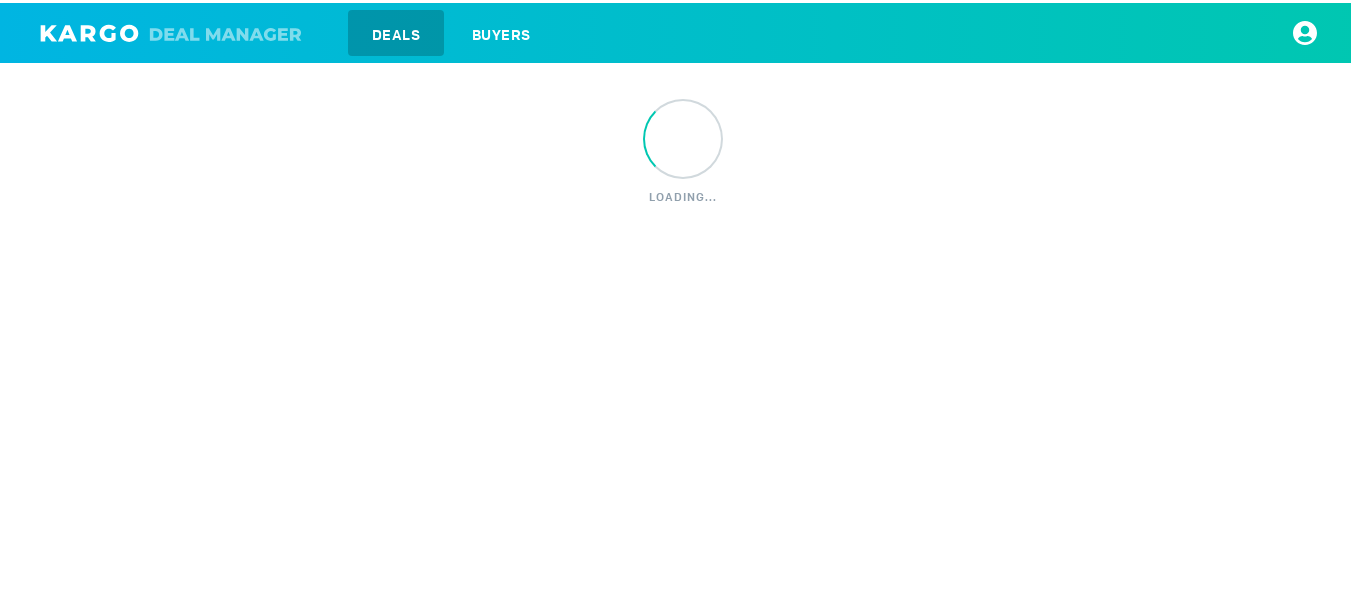 scroll, scrollTop: 0, scrollLeft: 0, axis: both 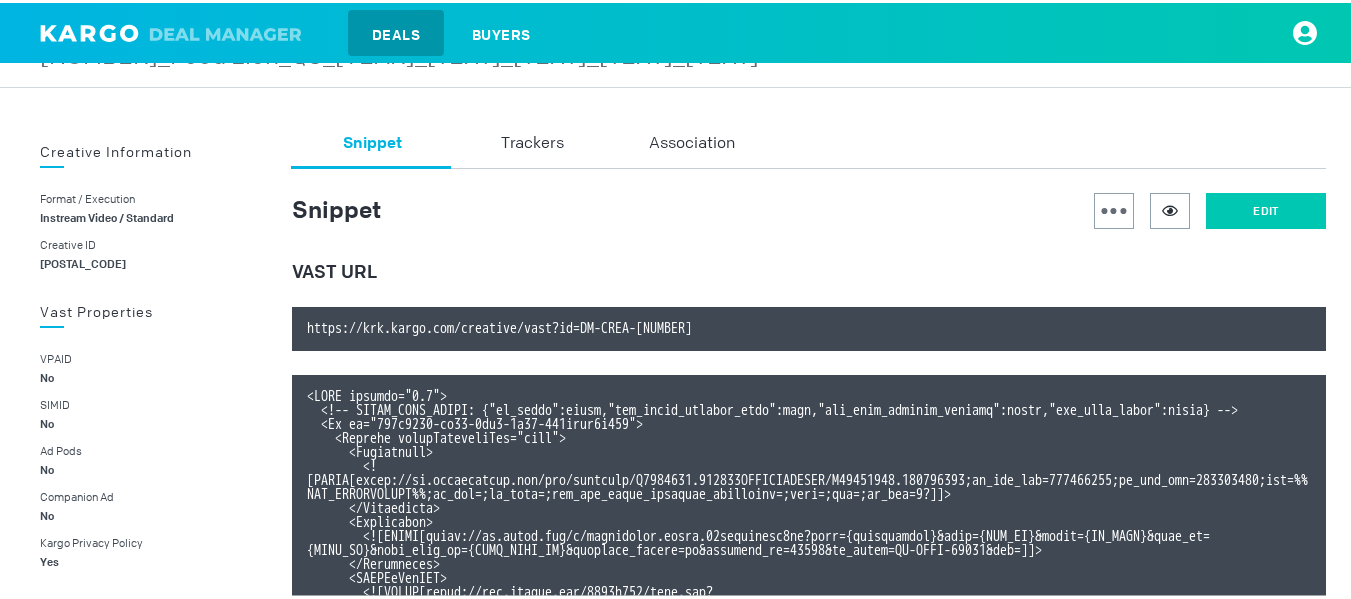 click on "Edit" at bounding box center [1266, 208] 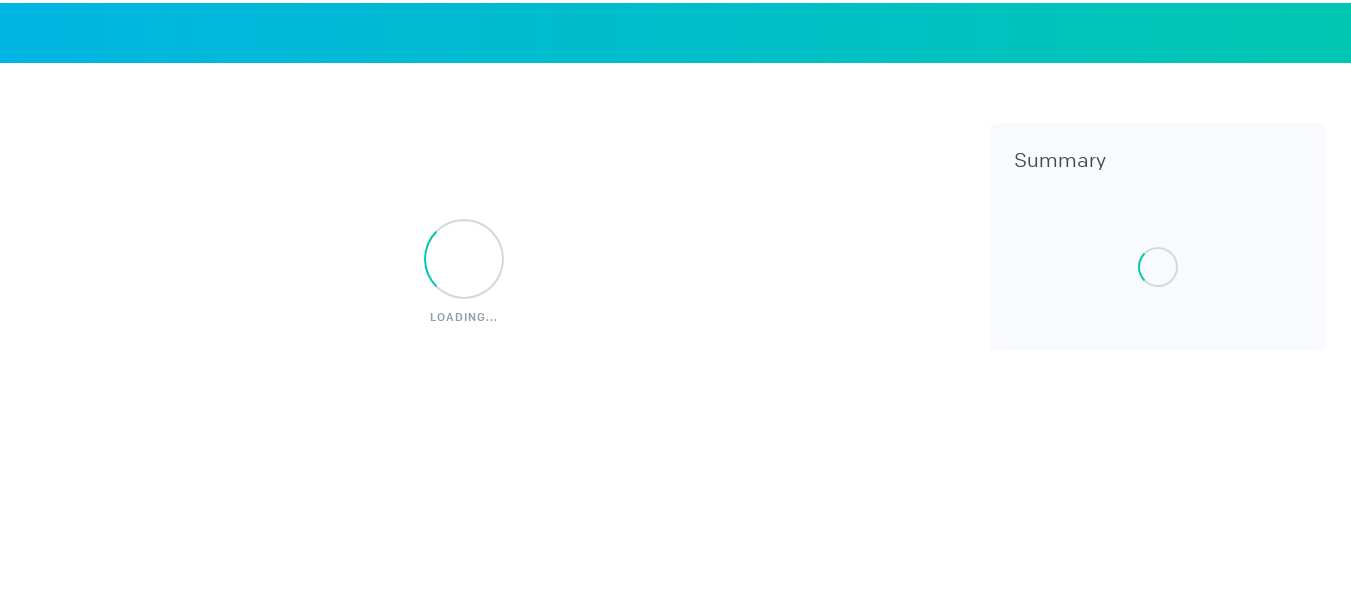 scroll, scrollTop: 0, scrollLeft: 0, axis: both 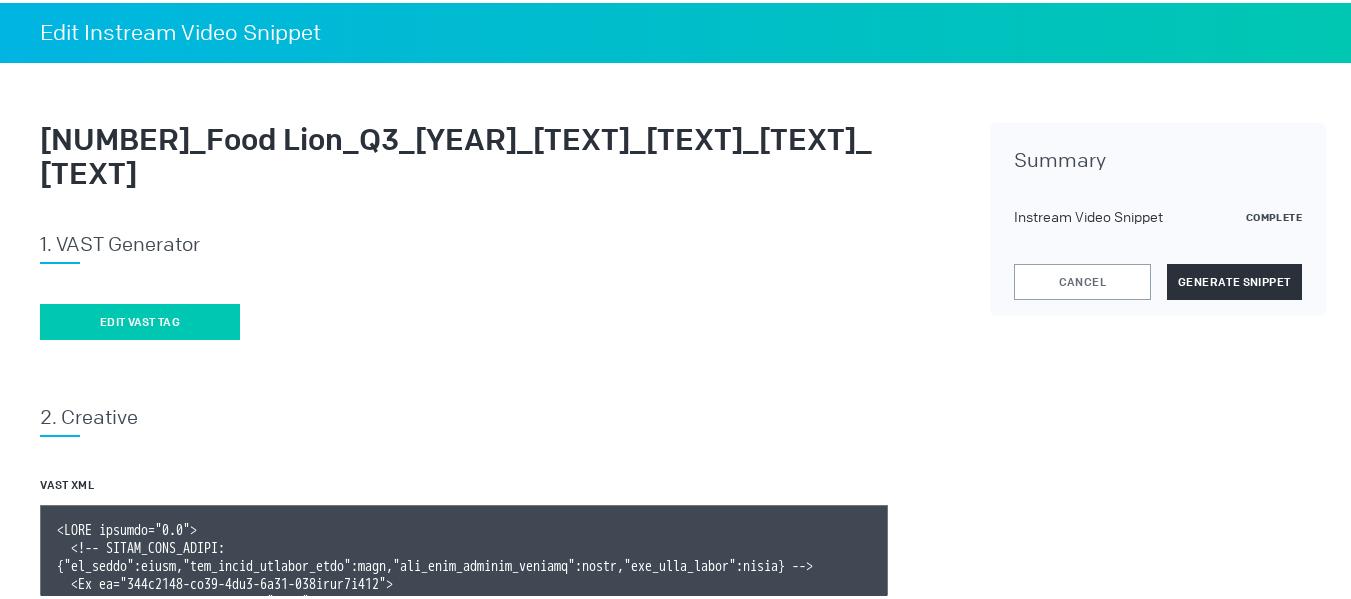 click on "Edit vast tag" at bounding box center (140, 319) 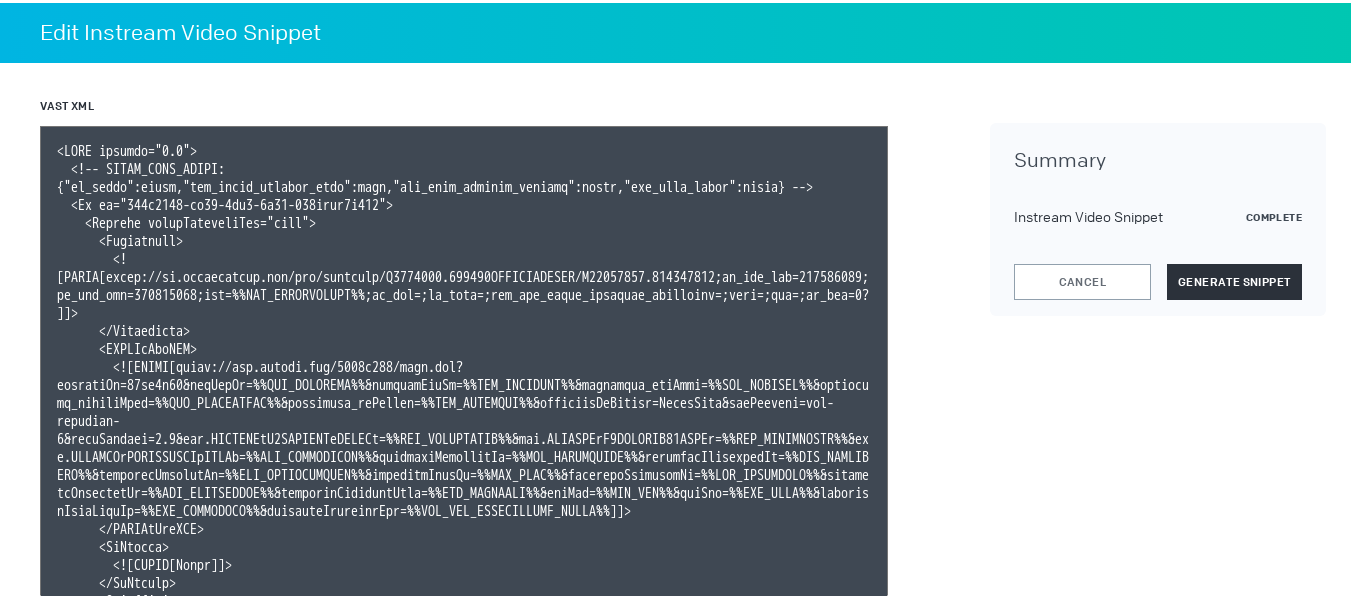 scroll, scrollTop: 389, scrollLeft: 0, axis: vertical 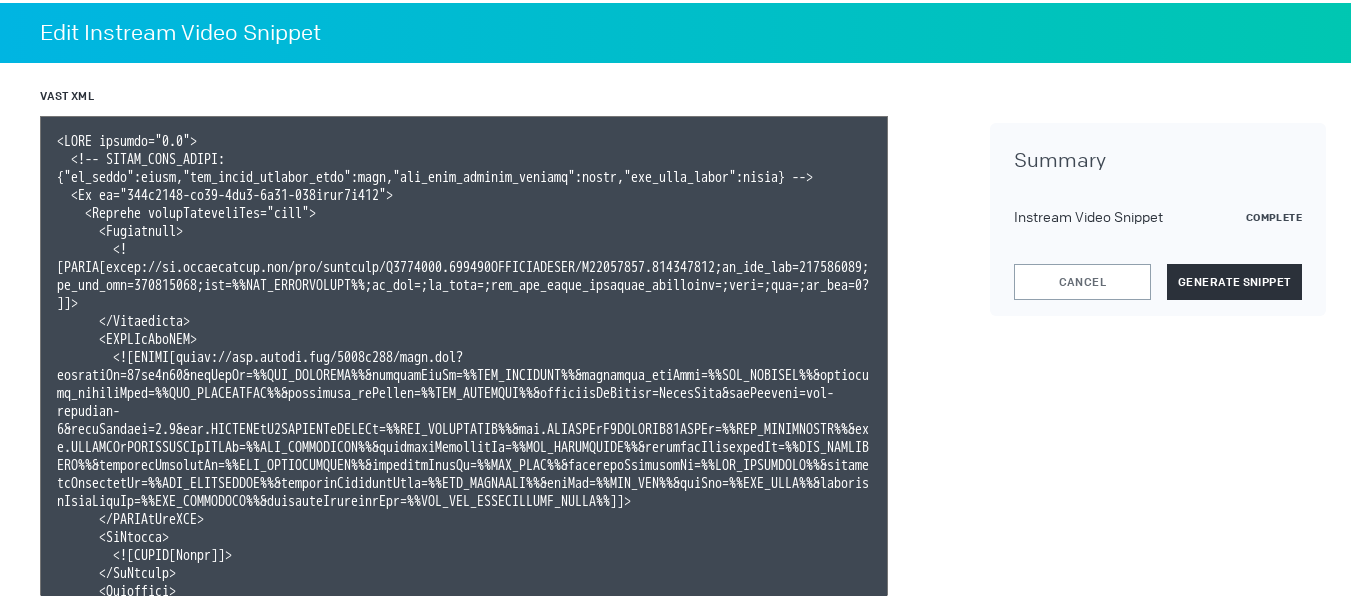 type 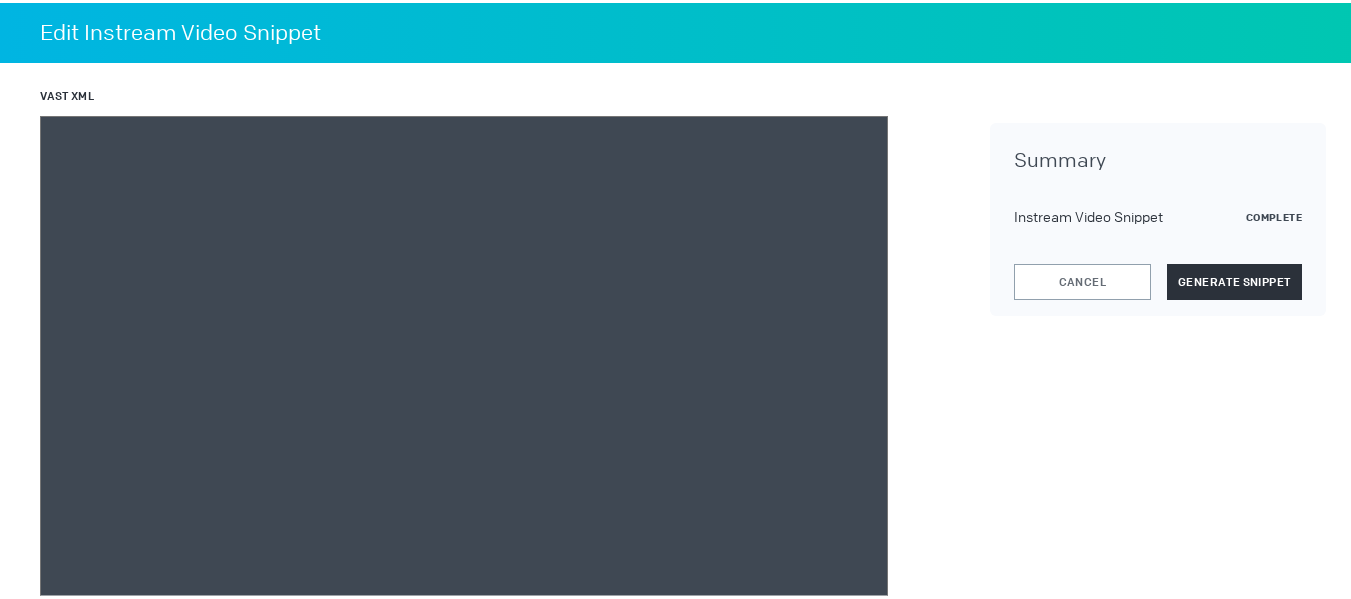 paste on "<VAST version="3.0">
<!-- KARGO_VAST_PROPS: {"is_vpaid":false,"has_kargo_privacy_icon":true,"has_main_content_overlay":false,"has_vast_simid":false} --><Ad id="477f2783-fe23-4eb4-8b19-303ecbe3b258">
<Wrapper allowMultipleAds="true">
<Impression><![CDATA[https://ad.doubleclick.net/ddm/trackimp/N1493122.284566THETRADEDESK/B33828150.424378654;dc_trk_aid=617483380;dc_trk_cid=238246836;ord=[timestamp];dc_lat=;dc_rdid=;tag_for_child_directed_treatment=;tfua=;ltd=;dc_tdv=1?]]></Impression>
<VASTAdTagURI><![CDATA[https://ads.celtra.com/9179b710/vast.xml?accountId=13be8f66&iosAdvId=%%TTD_DEVICEID%%&androidAdvId=%%TTD_DEVICEID%%&tradedesk_zipCode=%%TTD_ZIPCODE%%&tradedesk_deviceType=%%TTD_DEVICETYPE%%&tradedesk_adFormat=%%TTD_ADFORMAT%%&externalAdServer=TradeDesk&tagVersion=url-standard-7&vastVersion=2.0&eas.JSVUVERfQ1JFQVRJVkVJRCUl=%%TTD_CREATIVEID%%&eas.JSVUVERfQ0FNUEFJR05JRCUl=%%TTD_CAMPAIGNID%%&eas.JSVUVERfREVWSUNFVFlQRSUl=%%TTD_DEVICETYPE%%&externalCreativeId=%%TTD_CREATIVEID%%&externalPlaceme..." 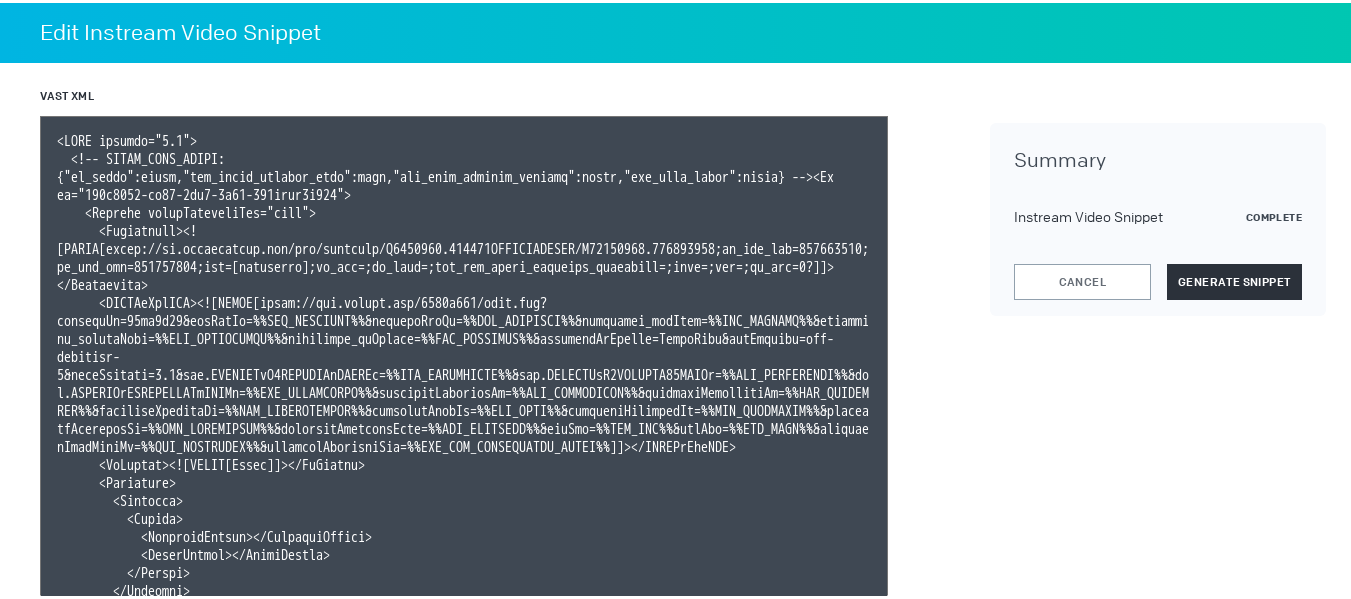 scroll, scrollTop: 447, scrollLeft: 0, axis: vertical 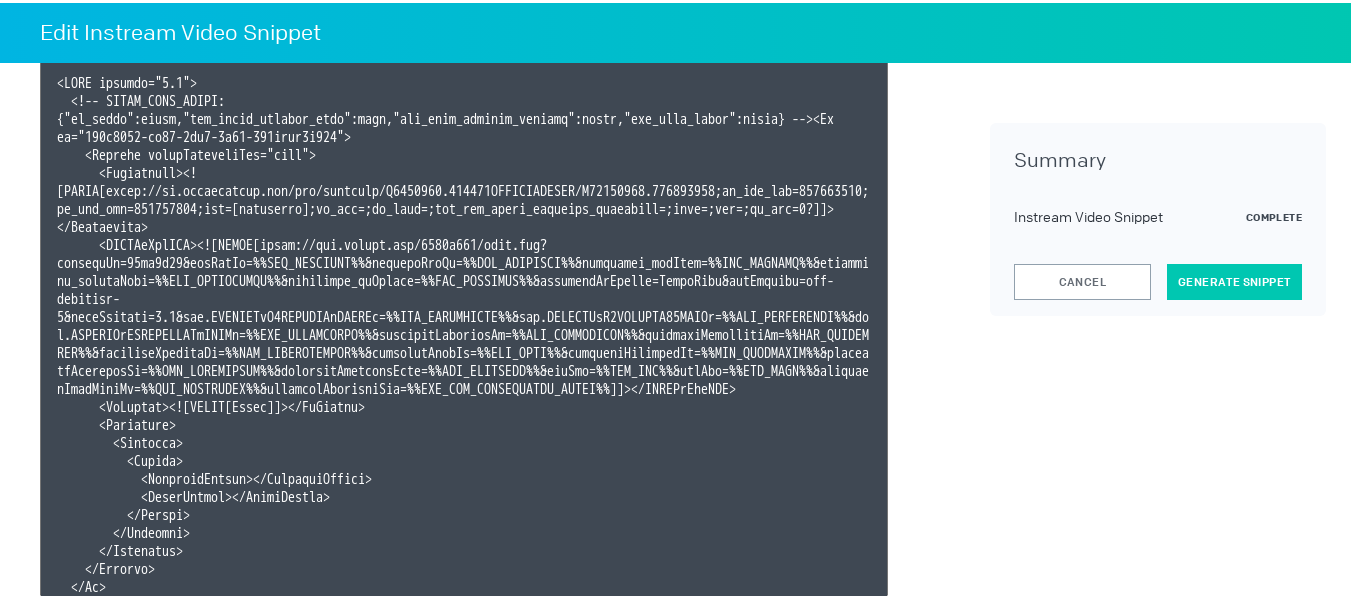 type on "<VAST version="3.0">
<!-- KARGO_VAST_PROPS: {"is_vpaid":false,"has_kargo_privacy_icon":true,"has_main_content_overlay":false,"has_vast_simid":false} --><Ad id="477f2783-fe23-4eb4-8b19-303ecbe3b258">
<Wrapper allowMultipleAds="true">
<Impression><![CDATA[https://ad.doubleclick.net/ddm/trackimp/N1493122.284566THETRADEDESK/B33828150.424378654;dc_trk_aid=617483380;dc_trk_cid=238246836;ord=[timestamp];dc_lat=;dc_rdid=;tag_for_child_directed_treatment=;tfua=;ltd=;dc_tdv=1?]]></Impression>
<VASTAdTagURI><![CDATA[https://ads.celtra.com/9179b710/vast.xml?accountId=13be8f66&iosAdvId=%%TTD_DEVICEID%%&androidAdvId=%%TTD_DEVICEID%%&tradedesk_zipCode=%%TTD_ZIPCODE%%&tradedesk_deviceType=%%TTD_DEVICETYPE%%&tradedesk_adFormat=%%TTD_ADFORMAT%%&externalAdServer=TradeDesk&tagVersion=url-standard-7&vastVersion=2.0&eas.JSVUVERfQ1JFQVRJVkVJRCUl=%%TTD_CREATIVEID%%&eas.JSVUVERfQ0FNUEFJR05JRCUl=%%TTD_CAMPAIGNID%%&eas.JSVUVERfREVWSUNFVFlQRSUl=%%TTD_DEVICETYPE%%&externalCreativeId=%%TTD_CREATIVEID%%&externalPlaceme..." 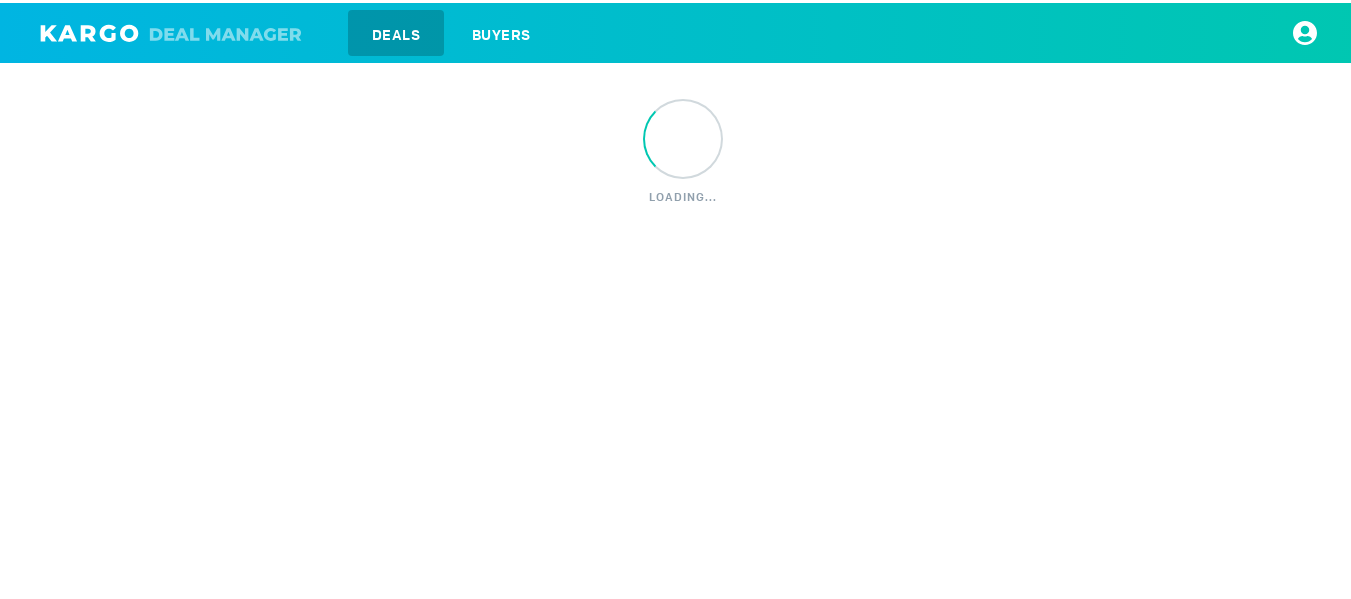 scroll, scrollTop: 0, scrollLeft: 0, axis: both 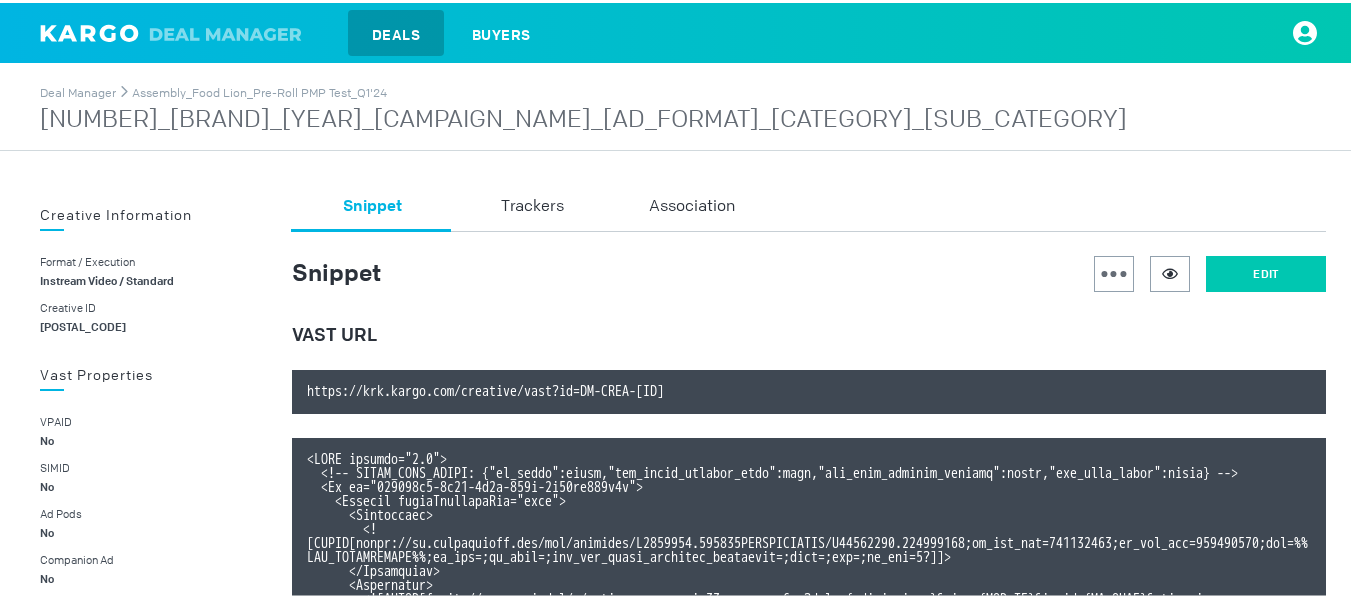 click on "Edit" at bounding box center (1266, 271) 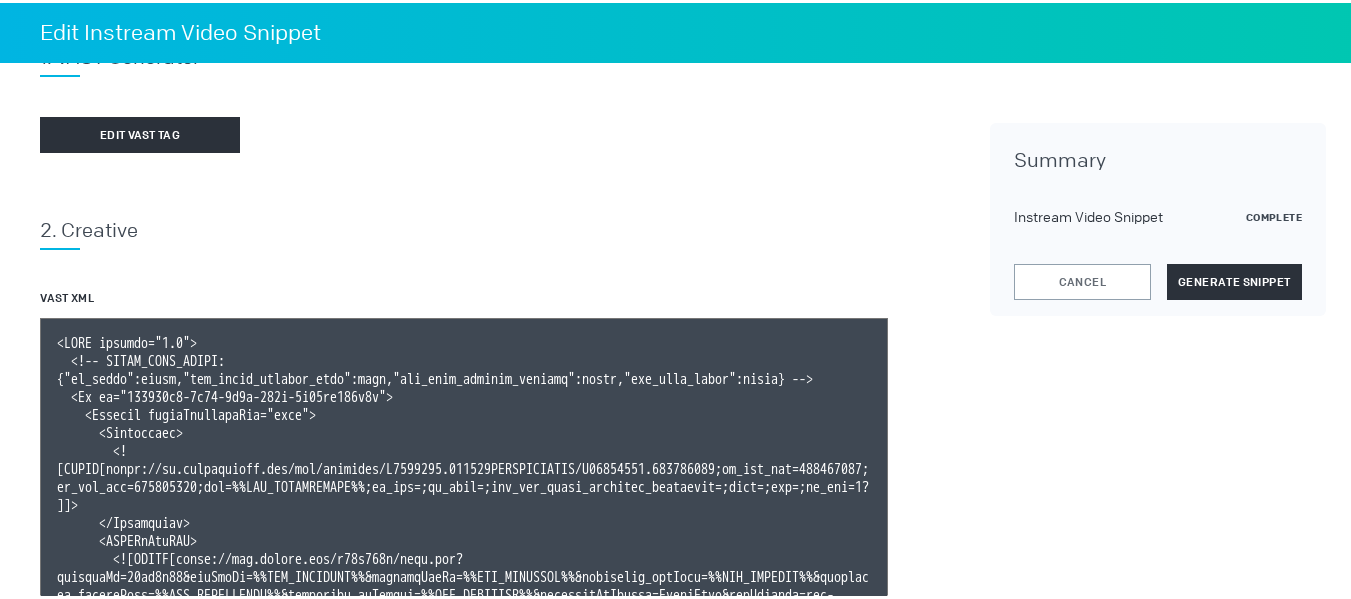 scroll, scrollTop: 190, scrollLeft: 0, axis: vertical 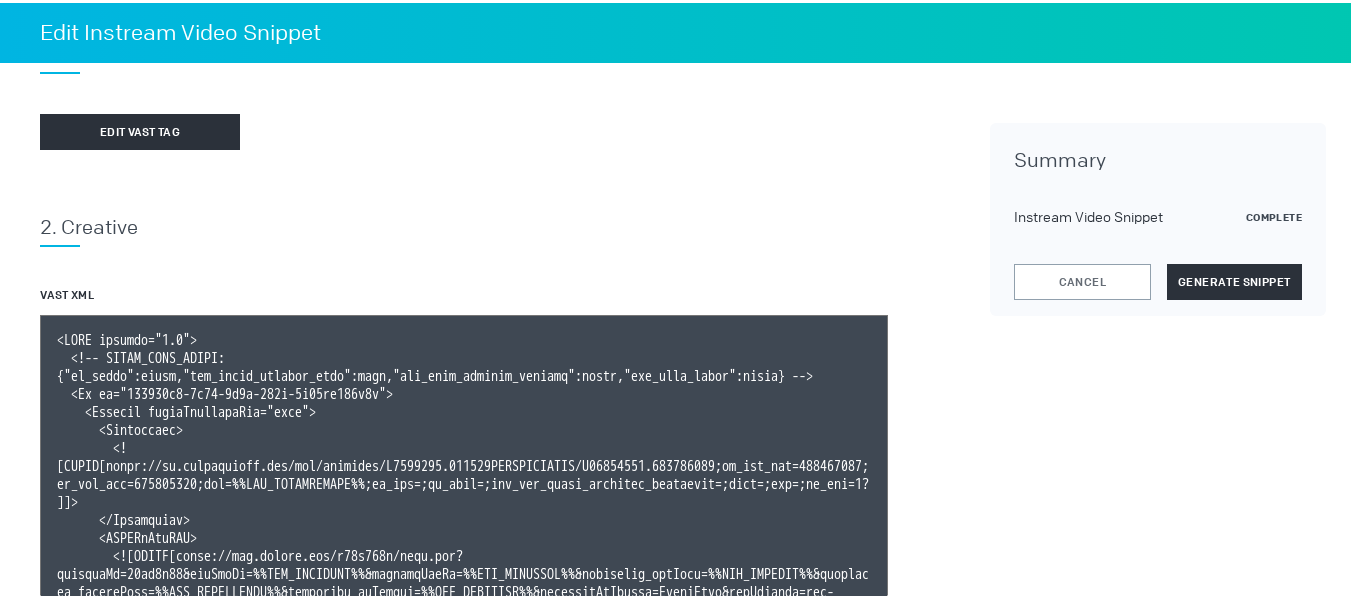 click on "1. VAST Generator Edit vast tag 2. Creative VAST XML" at bounding box center (464, 455) 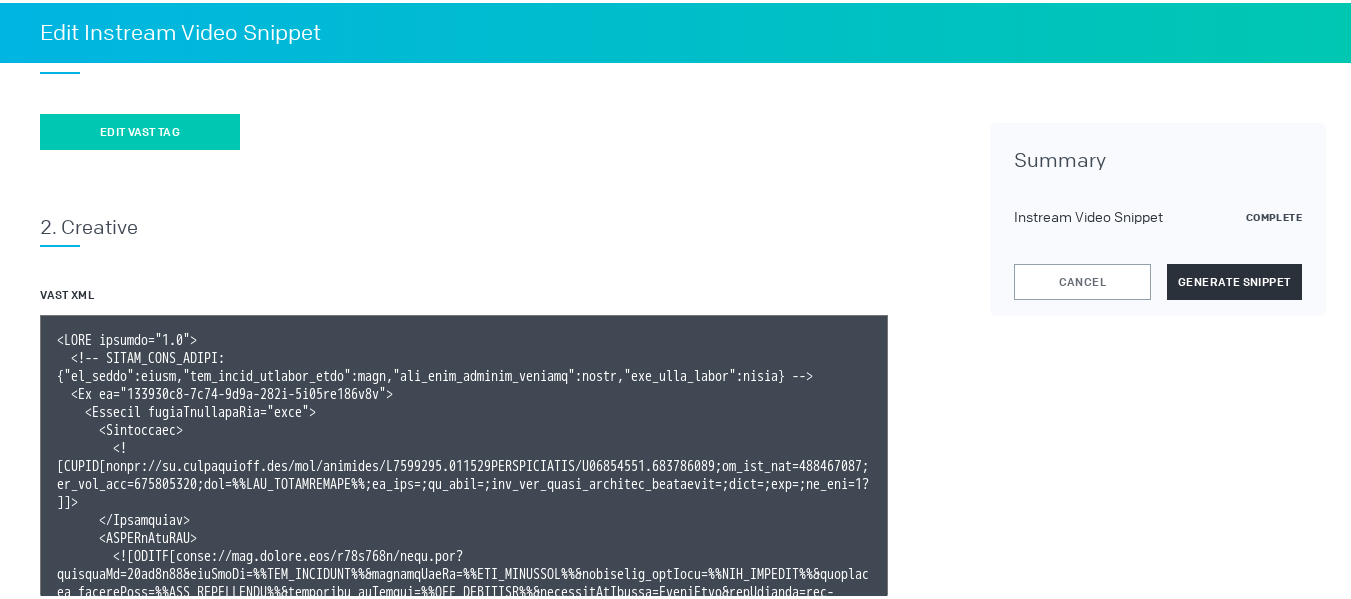 click on "Edit vast tag" at bounding box center [140, 129] 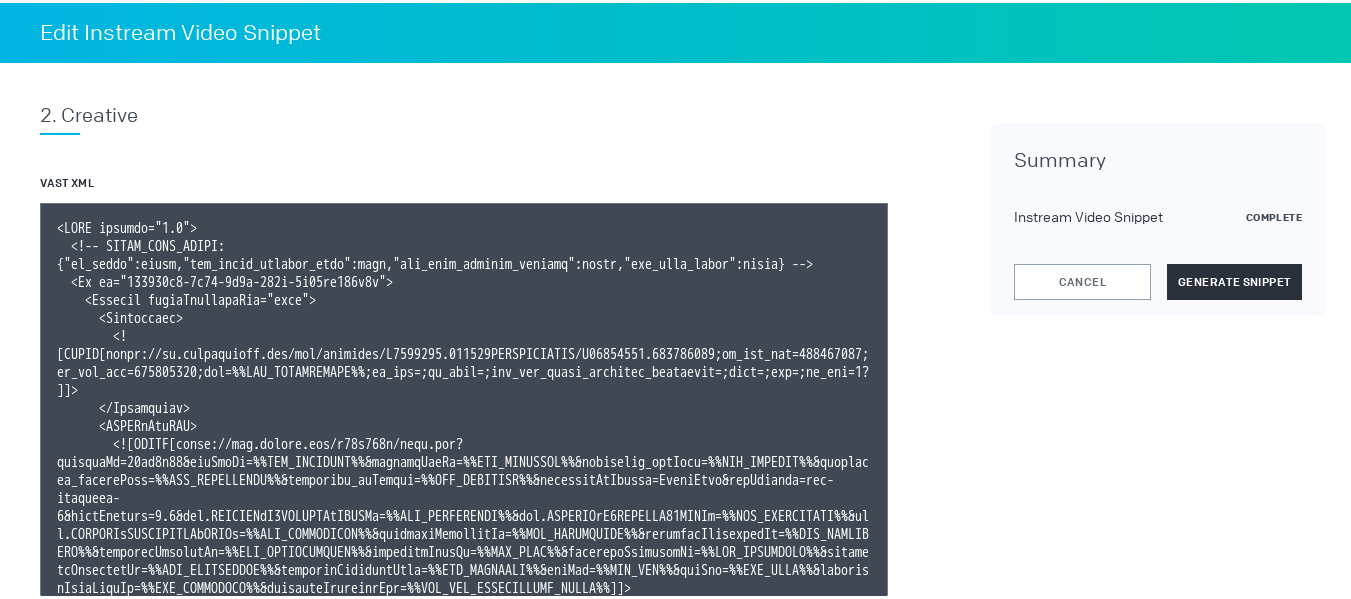 scroll, scrollTop: 312, scrollLeft: 0, axis: vertical 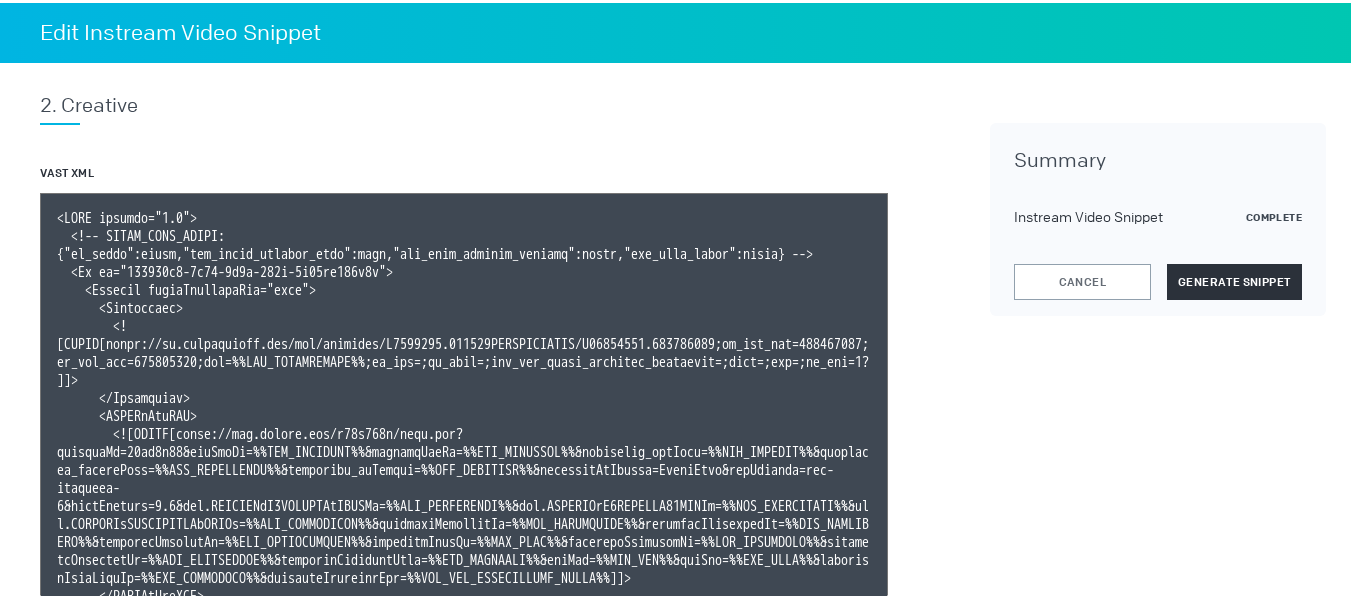 type 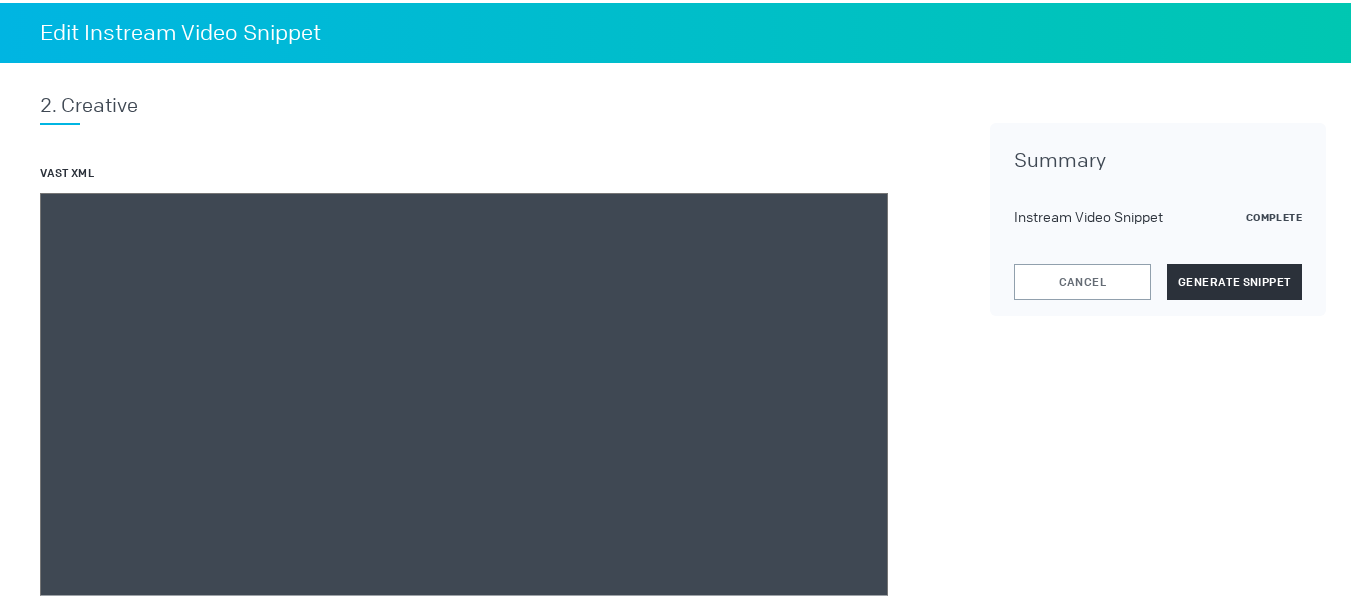 paste on "<VAST version="3.0">
<!-- KARGO_VAST_PROPS: {"is_vpaid":false,"has_kargo_privacy_icon":true,"has_main_content_overlay":false,"has_vast_simid":false} --><Ad id="[UUID]">
<Wrapper allowMultipleAds="true">
<Impression><![CDATA[https://ad.doubleclick.net/ddm/trackimp/N1493122.284566THETRADEDESK/B33828150.424563848;dc_trk_aid=617483383;dc_trk_cid=238246839;ord=[timestamp];dc_lat=;dc_rdid=;tag_for_child_directed_treatment=;tfua=;ltd=;dc_tdv=1?]]></Impression>
<VASTAdTagURI><![CDATA[https://ads.celtra.com/a70e004f/vast.xml?accountId=[UUID]&iosAdvId=[DEVICEID]&androidAdvId=[DEVICEID]&tradedesk_zipCode=[ZIPCODE]&tradedesk_deviceType=[DEVICETYPE]&tradedesk_adFormat=[ADFORMAT]&externalAdServer=TradeDesk&tagVersion=url-standard-7&vastVersion=2.0&eas.JSVUVERfQ1JFQVRJVkVJRCUl=[CREATIVEID]&eas.JSVUVERfQ0FNUEFJR05JRCUl=[CAMPAIGNID]&eas.JSVUVERfREVWSUNFVFlQRSUl=[DEVICETYPE]&externalCreativeId=[CREATIVEID]&externalPlaceme..." 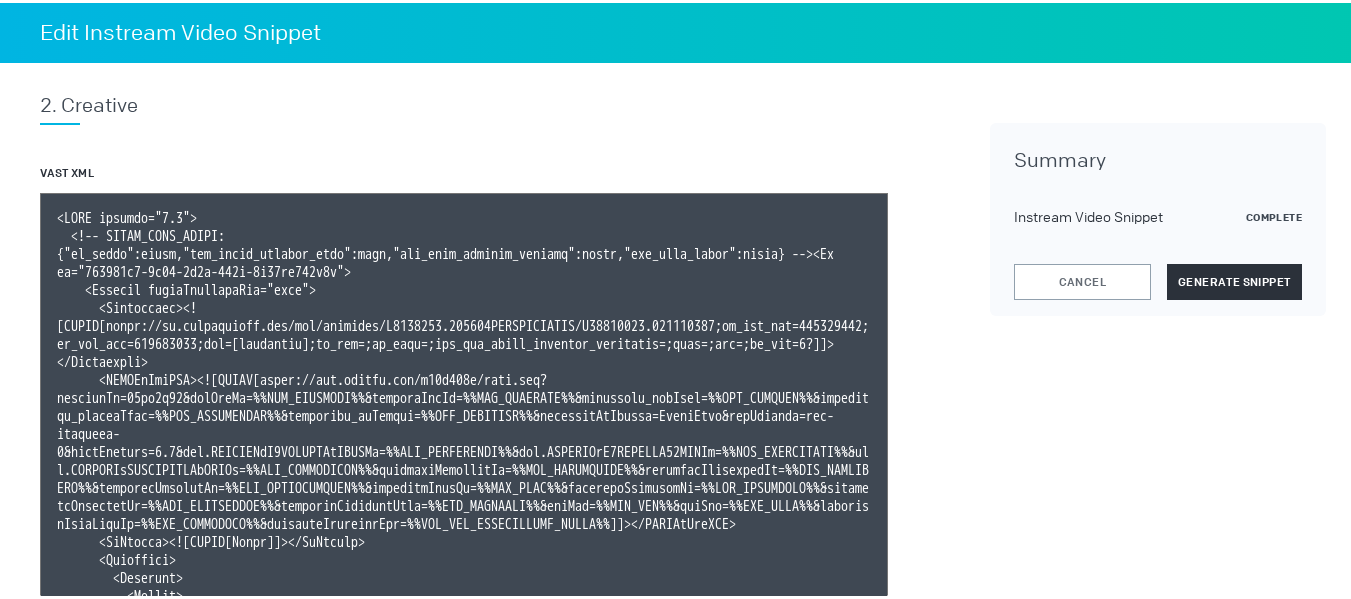 scroll, scrollTop: 447, scrollLeft: 0, axis: vertical 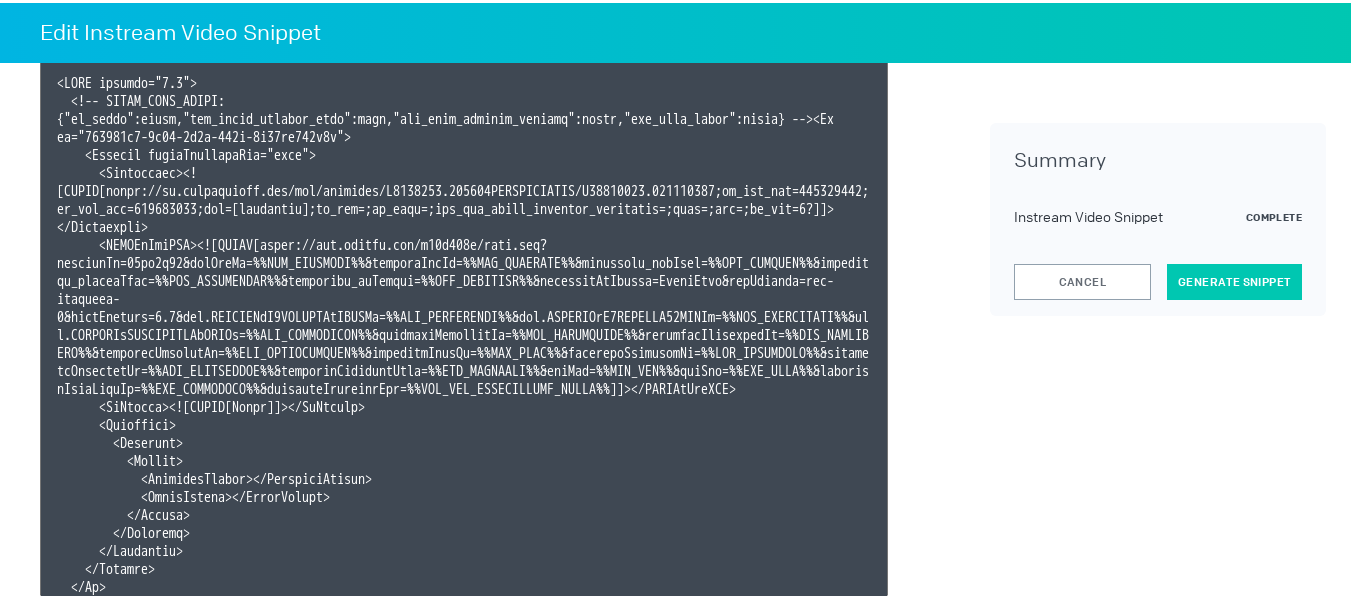 type on "<VAST version="3.0">
<!-- KARGO_VAST_PROPS: {"is_vpaid":false,"has_kargo_privacy_icon":true,"has_main_content_overlay":false,"has_vast_simid":false} --><Ad id="[UUID]">
<Wrapper allowMultipleAds="true">
<Impression><![CDATA[https://ad.doubleclick.net/ddm/trackimp/N1493122.284566THETRADEDESK/B33828150.424563848;dc_trk_aid=617483383;dc_trk_cid=238246839;ord=[timestamp];dc_lat=;dc_rdid=;tag_for_child_directed_treatment=;tfua=;ltd=;dc_tdv=1?]]></Impression>
<VASTAdTagURI><![CDATA[https://ads.celtra.com/a70e004f/vast.xml?accountId=[UUID]&iosAdvId=[DEVICEID]&androidAdvId=[DEVICEID]&tradedesk_zipCode=[ZIPCODE]&tradedesk_deviceType=[DEVICETYPE]&tradedesk_adFormat=[ADFORMAT]&externalAdServer=TradeDesk&tagVersion=url-standard-7&vastVersion=2.0&eas.JSVUVERfQ1JFQVRJVkVJRCUl=[CREATIVEID]&eas.JSVUVERfQ0FNUEFJR05JRCUl=[CAMPAIGNID]&eas.JSVUVERfREVWSUNFVFlQRSUl=[DEVICETYPE]&externalCreativeId=[CREATIVEID]&externalPlaceme..." 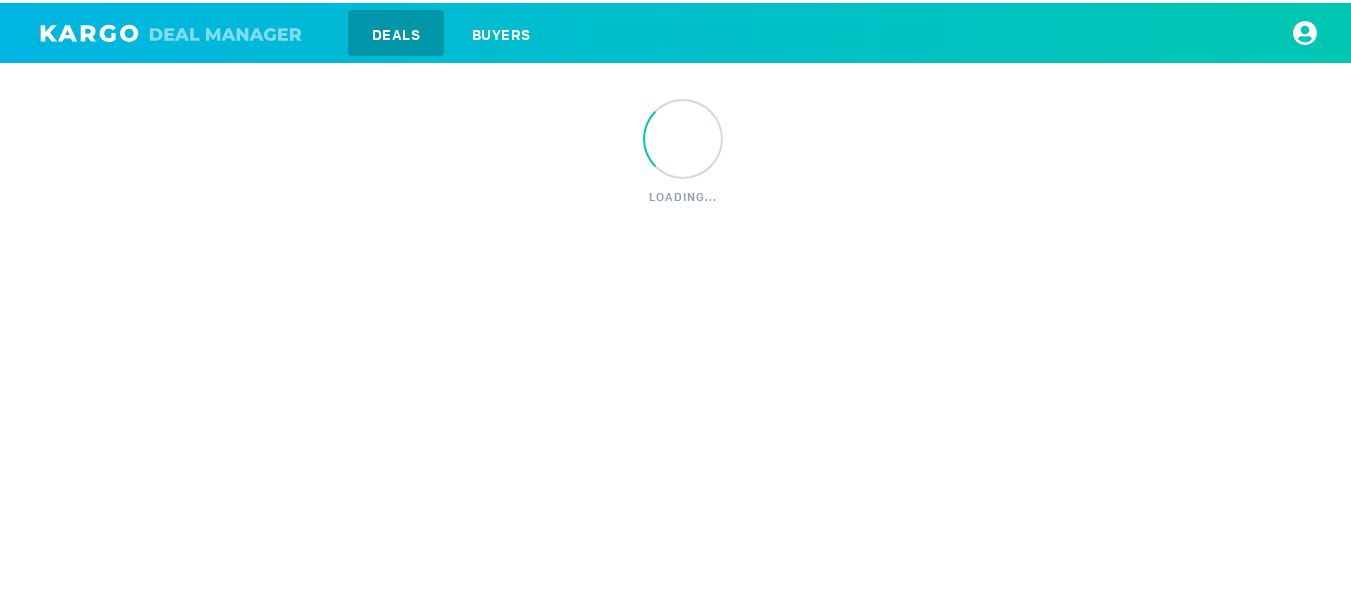 scroll, scrollTop: 0, scrollLeft: 0, axis: both 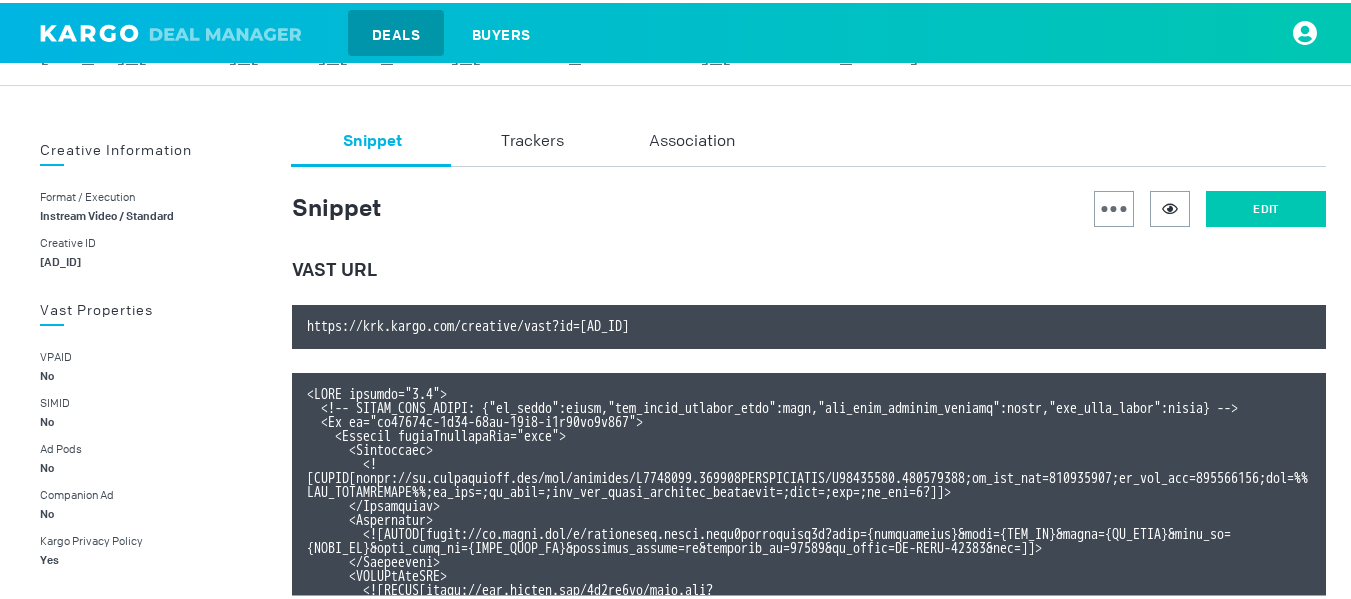 click on "Edit" at bounding box center [1266, 206] 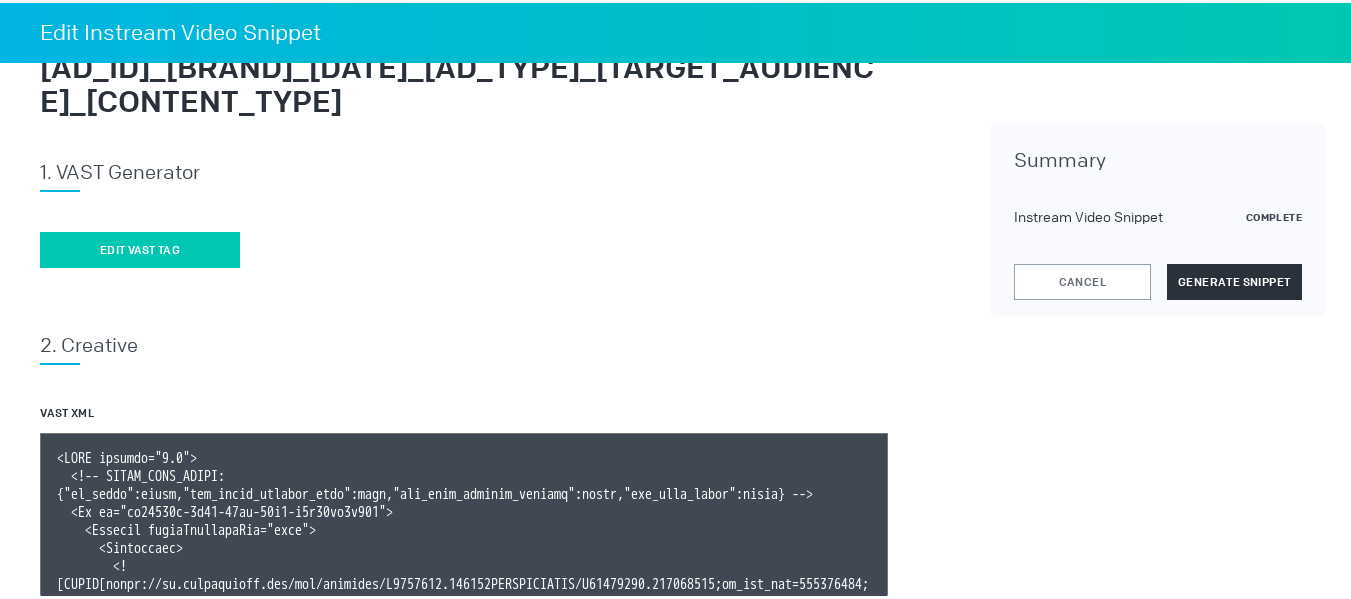 scroll, scrollTop: 73, scrollLeft: 0, axis: vertical 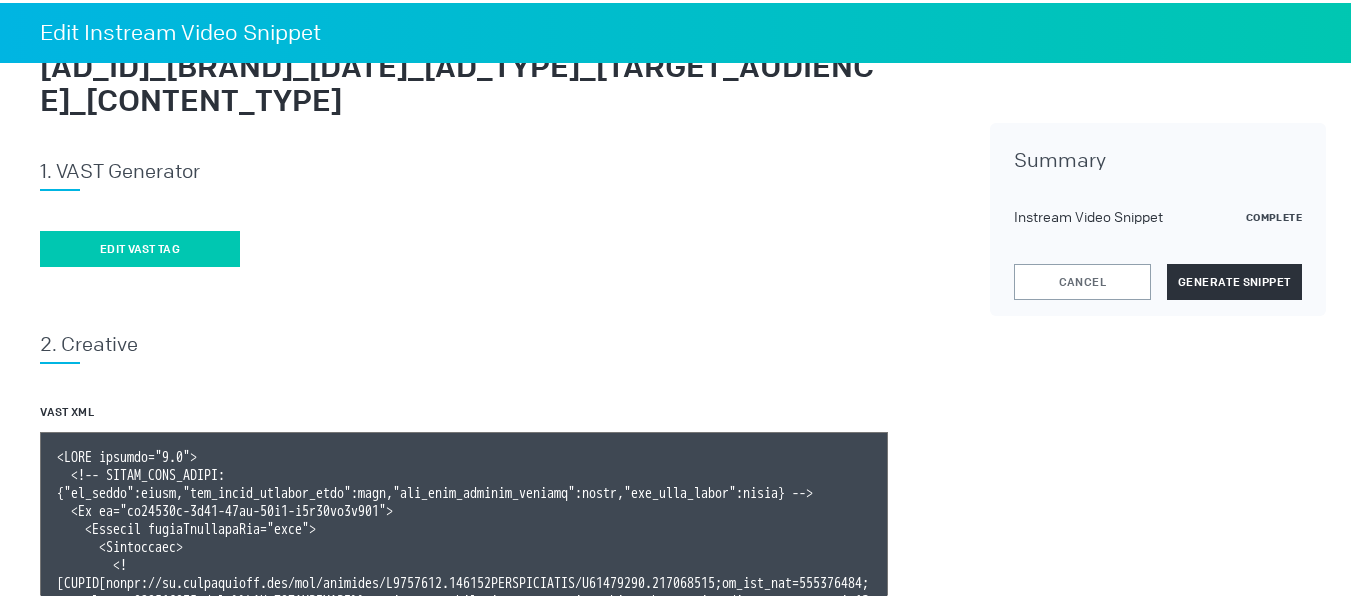click on "Edit vast tag" at bounding box center [140, 246] 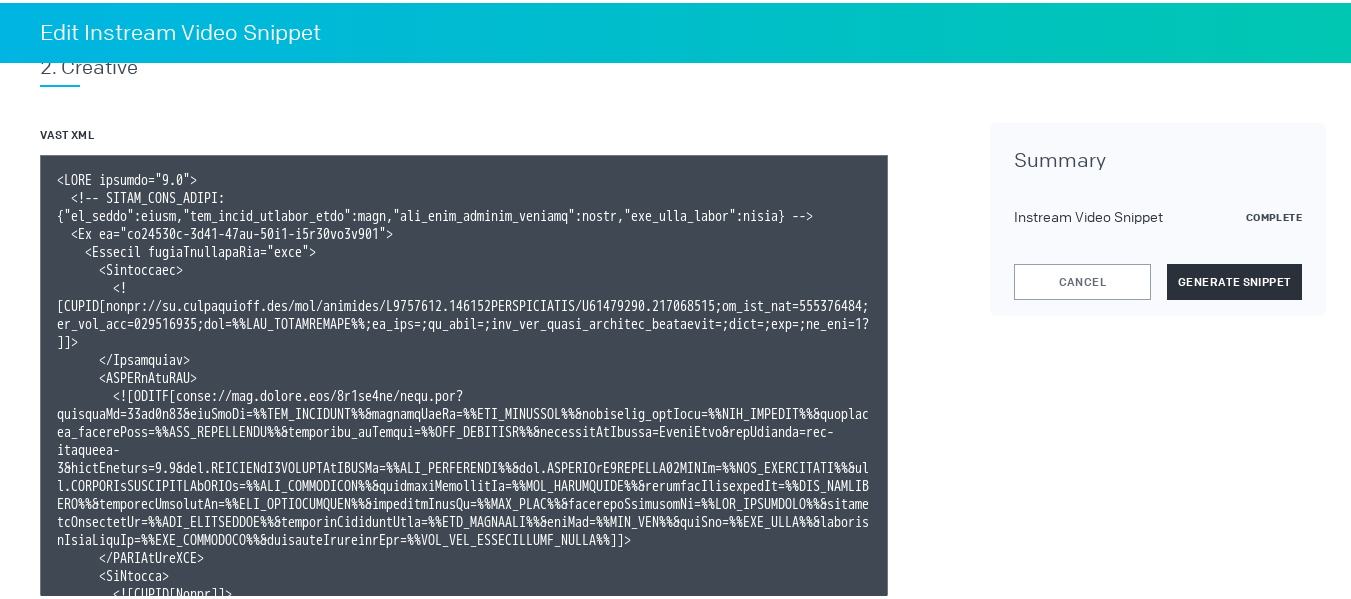 scroll, scrollTop: 559, scrollLeft: 0, axis: vertical 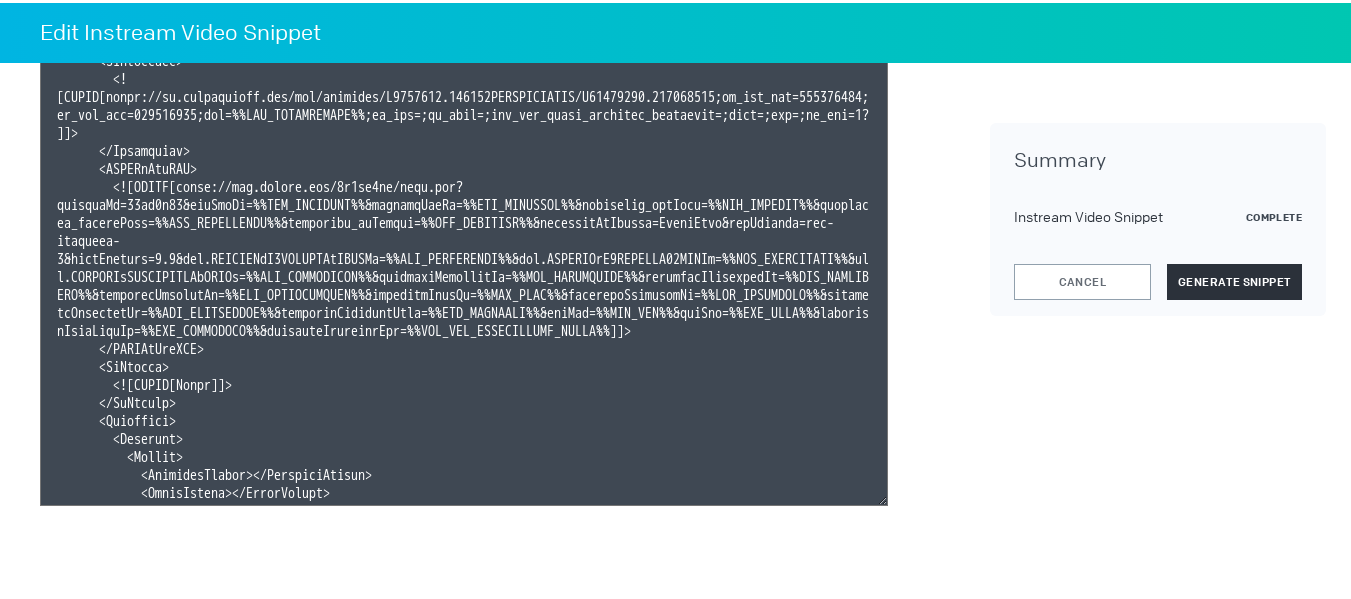 type 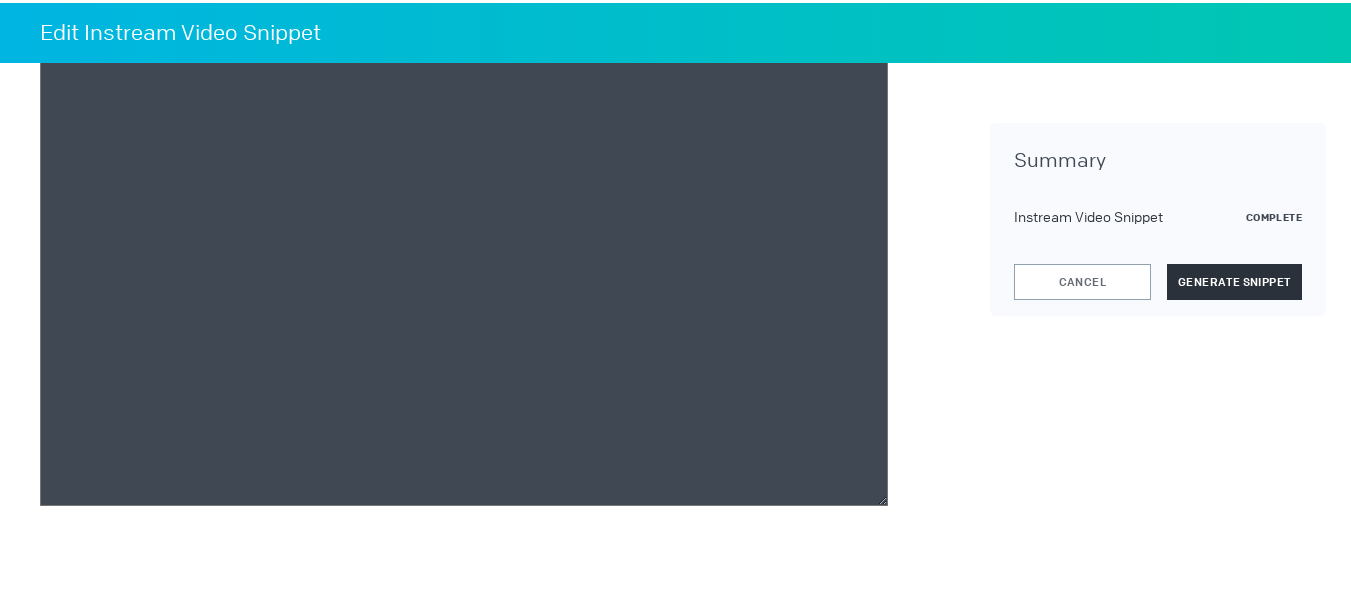 scroll, scrollTop: 0, scrollLeft: 0, axis: both 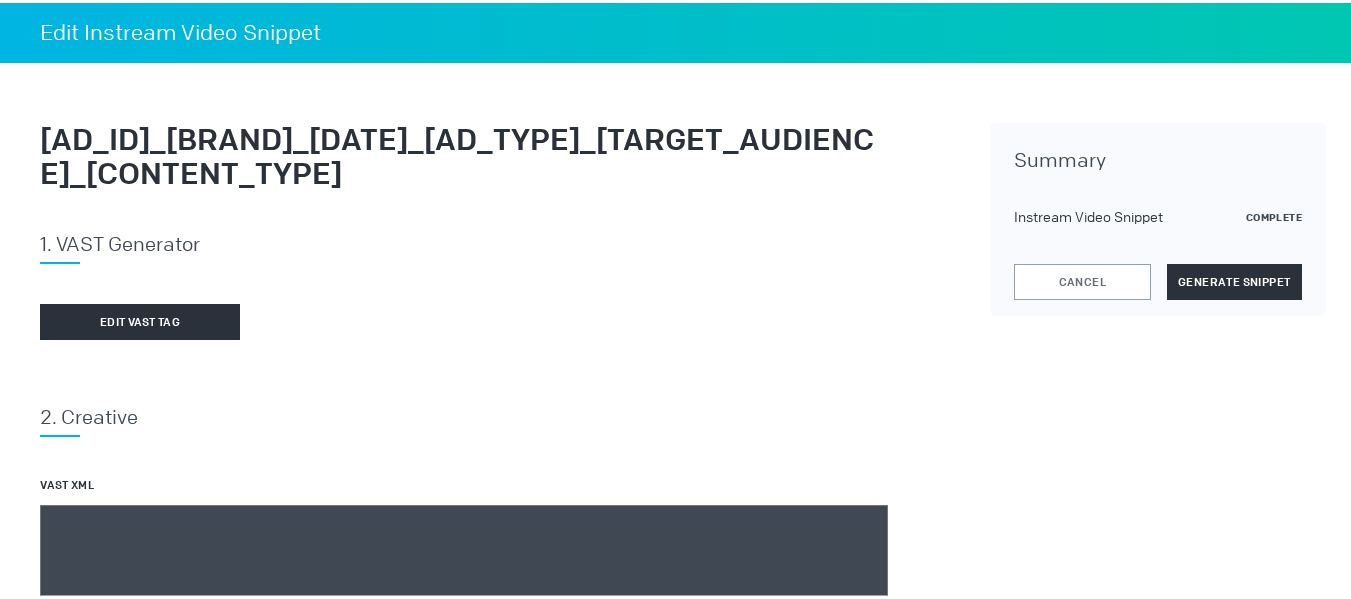 paste on "<VAST version="3.0">
<!-- KARGO_VAST_PROPS: {"is_vpaid":false,"has_kargo_privacy_icon":true,"has_main_content_overlay":false,"has_vast_simid":false} -->
<Ad id="[UUID]">
<Wrapper allowMultipleAds="true">
<Impression><![CDATA[https://ad.doubleclick.net/ddm/trackimp/N1493122.284566THETRADEDESK/B33828150.424563851;dc_trk_aid=617483386;dc_trk_cid=238246842;ord=[timestamp];dc_lat=;dc_rdid=;tag_for_child_directed_treatment=;tfua=;ltd=;dc_tdv=1?]]></Impression>
<VASTAdTagURI><![CDATA[https://ads.celtra.com/7f8ca9ee/vast.xml?accountId=13be8f66&iosAdvId=%%TTD_DEVICEID%%&androidAdvId=%%TTD_DEVICEID%%&tradedesk_zipCode=%%TTD_ZIPCODE%%&tradedesk_deviceType=%%TTD_DEVICETYPE%%&tradedesk_adFormat=%%TTD_ADFORMAT%%&externalAdServer=TradeDesk&tagVersion=url-standard-7&vastVersion=2.0&eas.JSVUVERfQ1JFQVRJVkVJRCUl=%%TTD_CREATIVEID%%&eas.JSVUVERfQ0FNUEFJR05JRCUl=%%TTD_CAMPAIGNID%%&eas.JSVUVERfREVWSUNFVFlQRSUl=%%TTD_DEVICETYPE%%&externalCreativeId=%%TTD_CREATIVEID%%&externalPlaceme..." 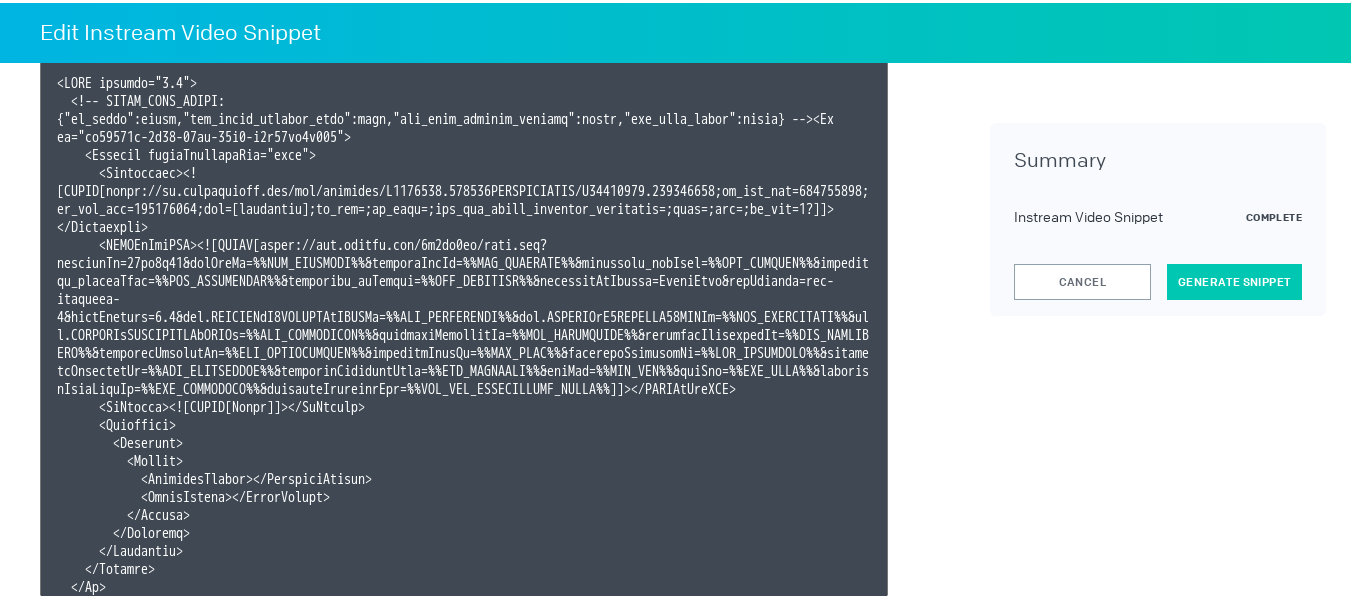 type on "<VAST version="3.0">
<!-- KARGO_VAST_PROPS: {"is_vpaid":false,"has_kargo_privacy_icon":true,"has_main_content_overlay":false,"has_vast_simid":false} -->
<Ad id="[UUID]">
<Wrapper allowMultipleAds="true">
<Impression><![CDATA[https://ad.doubleclick.net/ddm/trackimp/N1493122.284566THETRADEDESK/B33828150.424563851;dc_trk_aid=617483386;dc_trk_cid=238246842;ord=[timestamp];dc_lat=;dc_rdid=;tag_for_child_directed_treatment=;tfua=;ltd=;dc_tdv=1?]]></Impression>
<VASTAdTagURI><![CDATA[https://ads.celtra.com/7f8ca9ee/vast.xml?accountId=13be8f66&iosAdvId=%%TTD_DEVICEID%%&androidAdvId=%%TTD_DEVICEID%%&tradedesk_zipCode=%%TTD_ZIPCODE%%&tradedesk_deviceType=%%TTD_DEVICETYPE%%&tradedesk_adFormat=%%TTD_ADFORMAT%%&externalAdServer=TradeDesk&tagVersion=url-standard-7&vastVersion=2.0&eas.JSVUVERfQ1JFQVRJVkVJRCUl=%%TTD_CREATIVEID%%&eas.JSVUVERfQ0FNUEFJR05JRCUl=%%TTD_CAMPAIGNID%%&eas.JSVUVERfREVWSUNFVFlQRSUl=%%TTD_DEVICETYPE%%&externalCreativeId=%%TTD_CREATIVEID%%&externalPlaceme..." 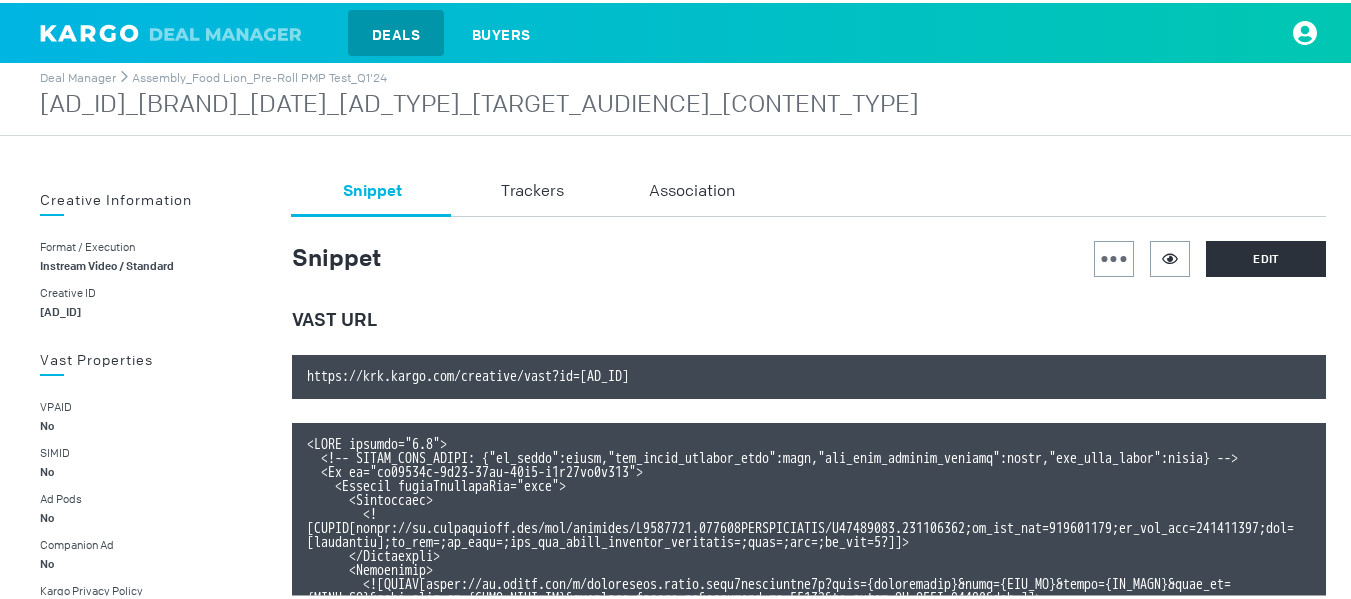 scroll, scrollTop: 19, scrollLeft: 0, axis: vertical 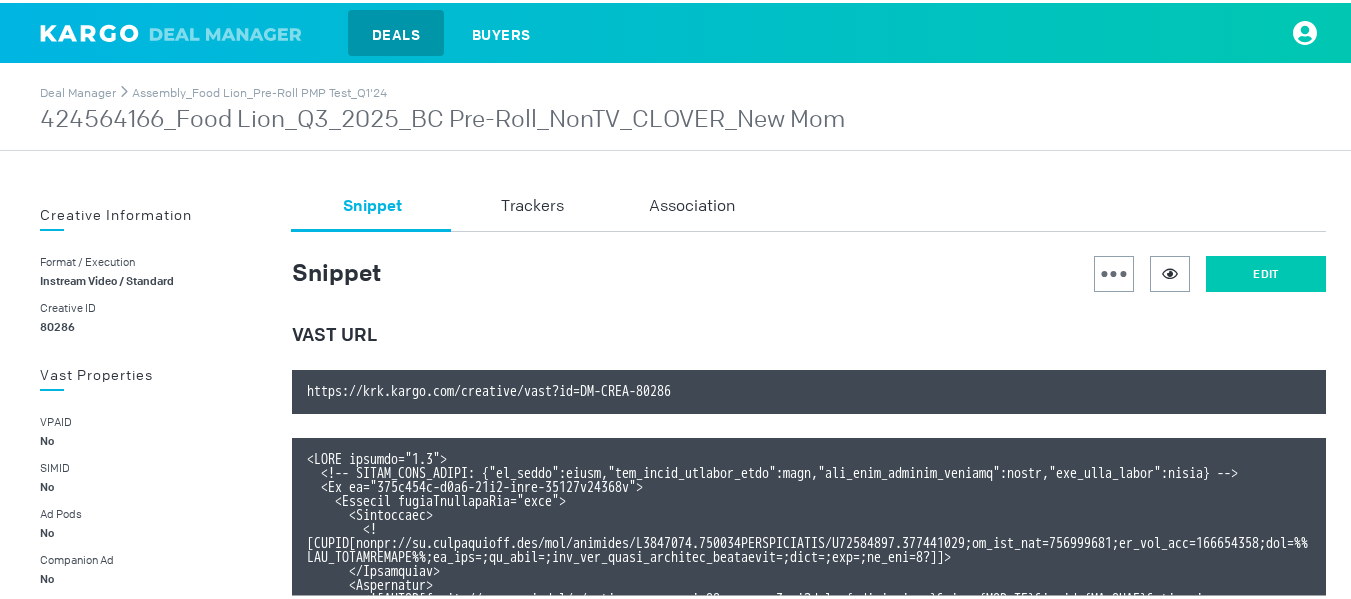 click on "Edit" at bounding box center [1266, 271] 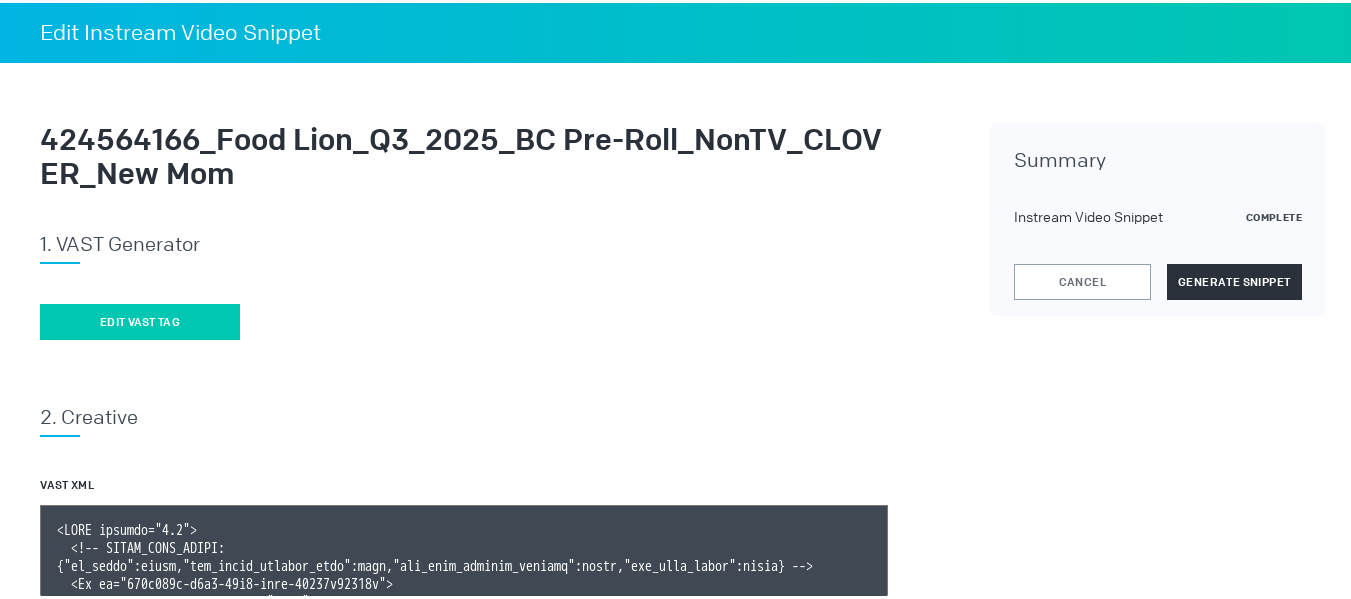 click on "Edit vast tag" at bounding box center [140, 319] 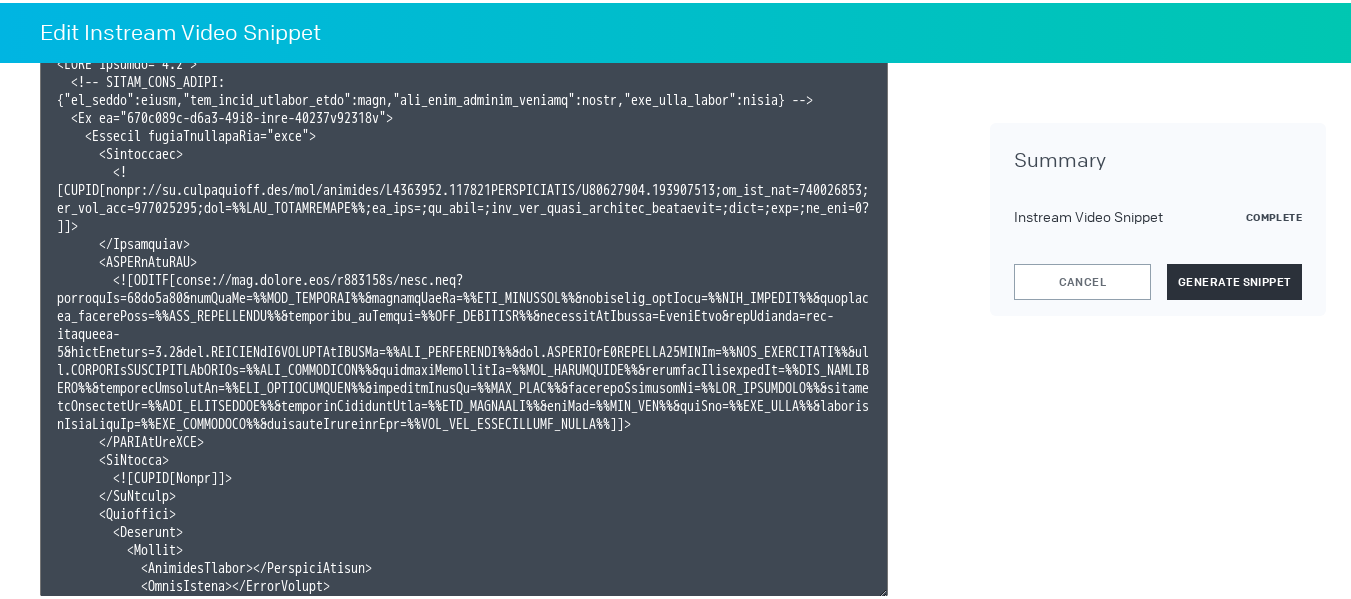 scroll, scrollTop: 485, scrollLeft: 0, axis: vertical 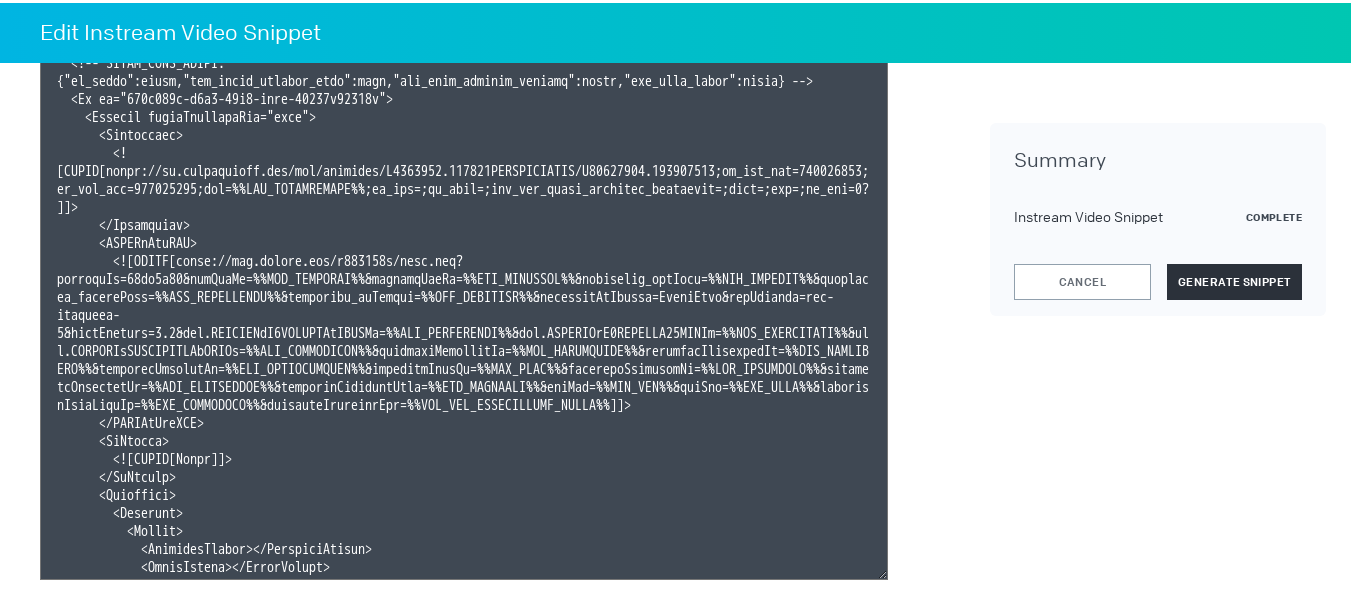 type 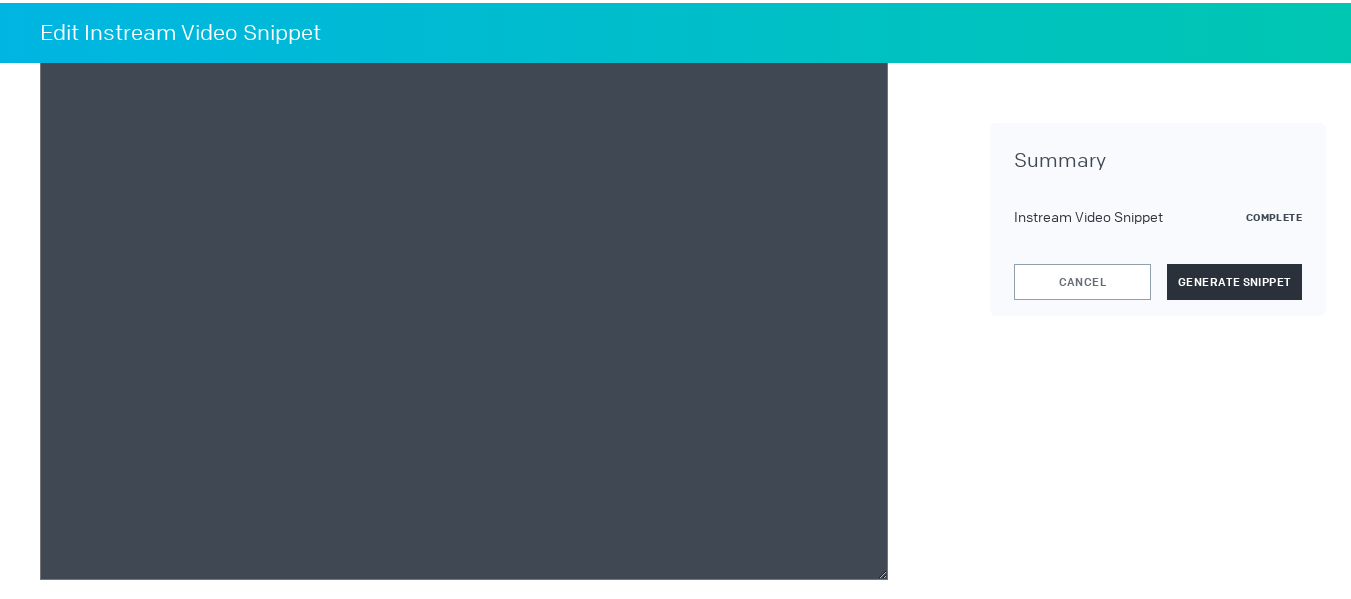 paste on "<VAST version="3.0">
<!-- KARGO_VAST_PROPS: {"is_vpaid":false,"has_kargo_privacy_icon":true,"has_main_content_overlay":false,"has_vast_simid":false} --><Ad id="667e606b-d1d9-44d9-afaf-63080c53604f">
<Wrapper allowMultipleAds="true">
<Impression><![CDATA[https://ad.doubleclick.net/ddm/trackimp/N1493122.284566THETRADEDESK/B33828150.424564166;dc_trk_aid=617483389;dc_trk_cid=238246845;ord=[timestamp];dc_lat=;dc_rdid=;tag_for_child_directed_treatment=;tfua=;ltd=;dc_tdv=1?]]></Impression>
<VASTAdTagURI><![CDATA[https://ads.celtra.com/e486830c/vast.xml?accountId=13be8f66&iosAdvId=%%TTD_DEVICEID%%&androidAdvId=%%TTD_DEVICEID%%&tradedesk_zipCode=%%TTD_ZIPCODE%%&tradedesk_deviceType=%%TTD_DEVICETYPE%%&tradedesk_adFormat=%%TTD_ADFORMAT%%&externalAdServer=TradeDesk&tagVersion=url-standard-7&vastVersion=2.0&eas.JSVUVERfQ1JFQVRJVkVJRCUl=%%TTD_CREATIVEID%%&eas.JSVUVERfQ0FNUEFJR05JRCUl=%%TTD_CAMPAIGNID%%&eas.JSVUVERfREVWSUNFVFlQRSUl=%%TTD_DEVICETYPE%%&externalCreativeId=%%TTD_CREATIVEID%%&externalPlaceme..." 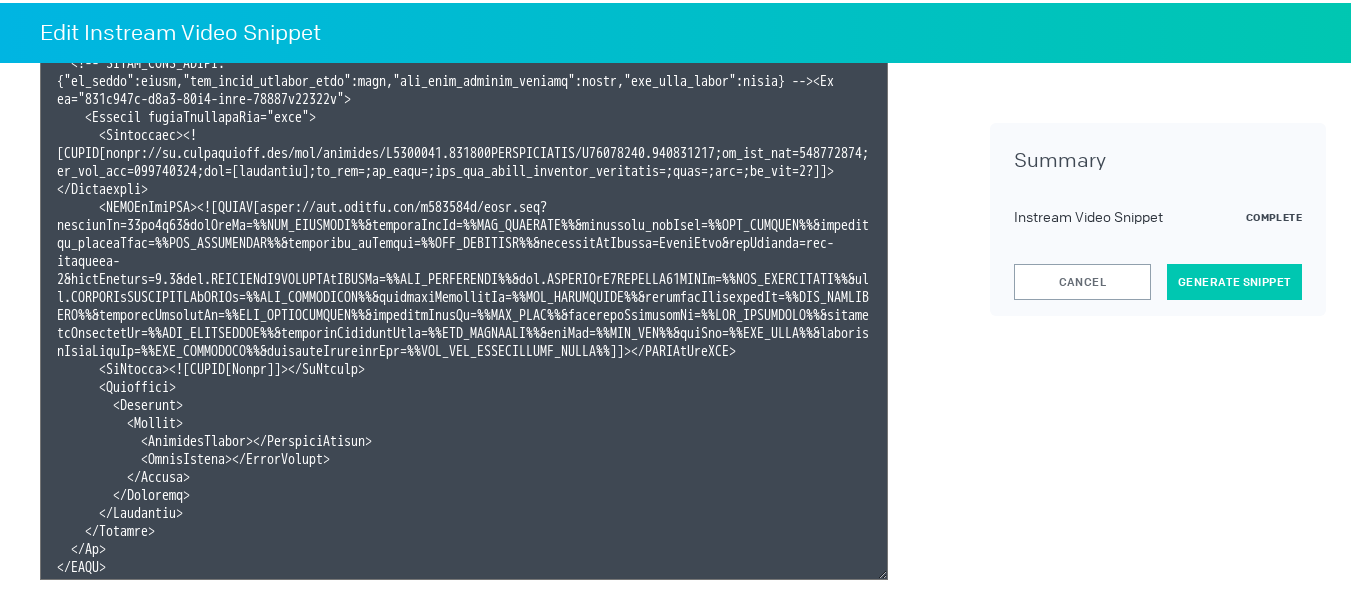 type on "<VAST version="3.0">
<!-- KARGO_VAST_PROPS: {"is_vpaid":false,"has_kargo_privacy_icon":true,"has_main_content_overlay":false,"has_vast_simid":false} --><Ad id="667e606b-d1d9-44d9-afaf-63080c53604f">
<Wrapper allowMultipleAds="true">
<Impression><![CDATA[https://ad.doubleclick.net/ddm/trackimp/N1493122.284566THETRADEDESK/B33828150.424564166;dc_trk_aid=617483389;dc_trk_cid=238246845;ord=[timestamp];dc_lat=;dc_rdid=;tag_for_child_directed_treatment=;tfua=;ltd=;dc_tdv=1?]]></Impression>
<VASTAdTagURI><![CDATA[https://ads.celtra.com/e486830c/vast.xml?accountId=13be8f66&iosAdvId=%%TTD_DEVICEID%%&androidAdvId=%%TTD_DEVICEID%%&tradedesk_zipCode=%%TTD_ZIPCODE%%&tradedesk_deviceType=%%TTD_DEVICETYPE%%&tradedesk_adFormat=%%TTD_ADFORMAT%%&externalAdServer=TradeDesk&tagVersion=url-standard-7&vastVersion=2.0&eas.JSVUVERfQ1JFQVRJVkVJRCUl=%%TTD_CREATIVEID%%&eas.JSVUVERfQ0FNUEFJR05JRCUl=%%TTD_CAMPAIGNID%%&eas.JSVUVERfREVWSUNFVFlQRSUl=%%TTD_DEVICETYPE%%&externalCreativeId=%%TTD_CREATIVEID%%&externalPlaceme..." 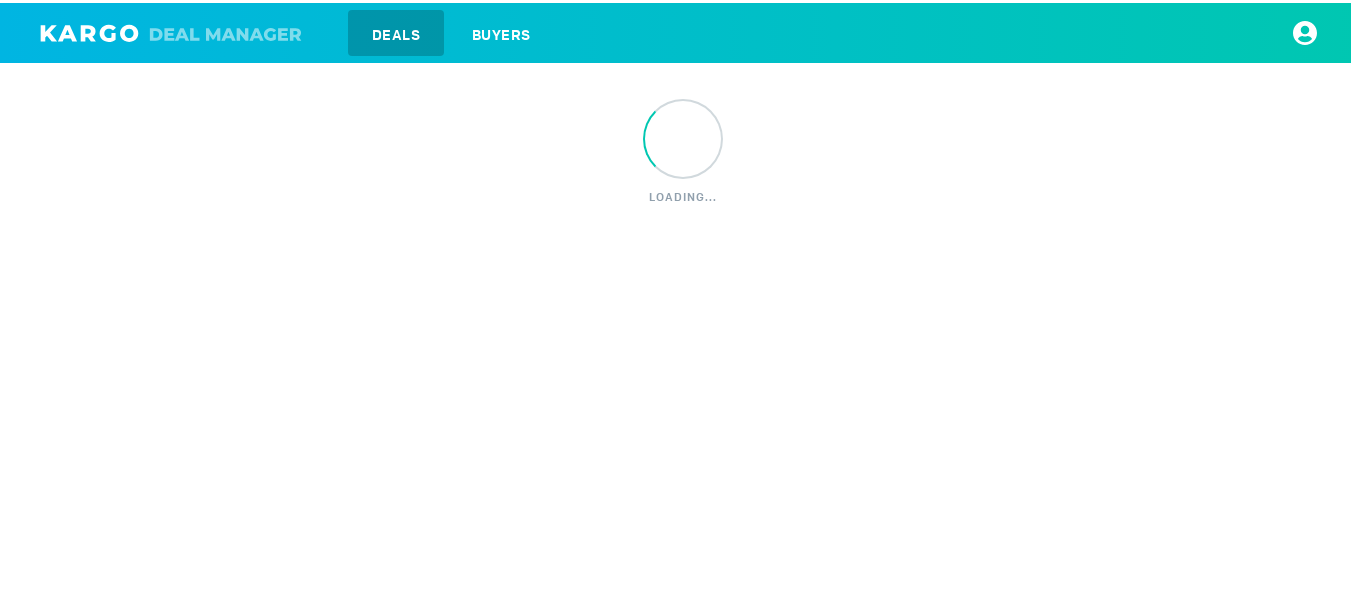 scroll, scrollTop: 0, scrollLeft: 0, axis: both 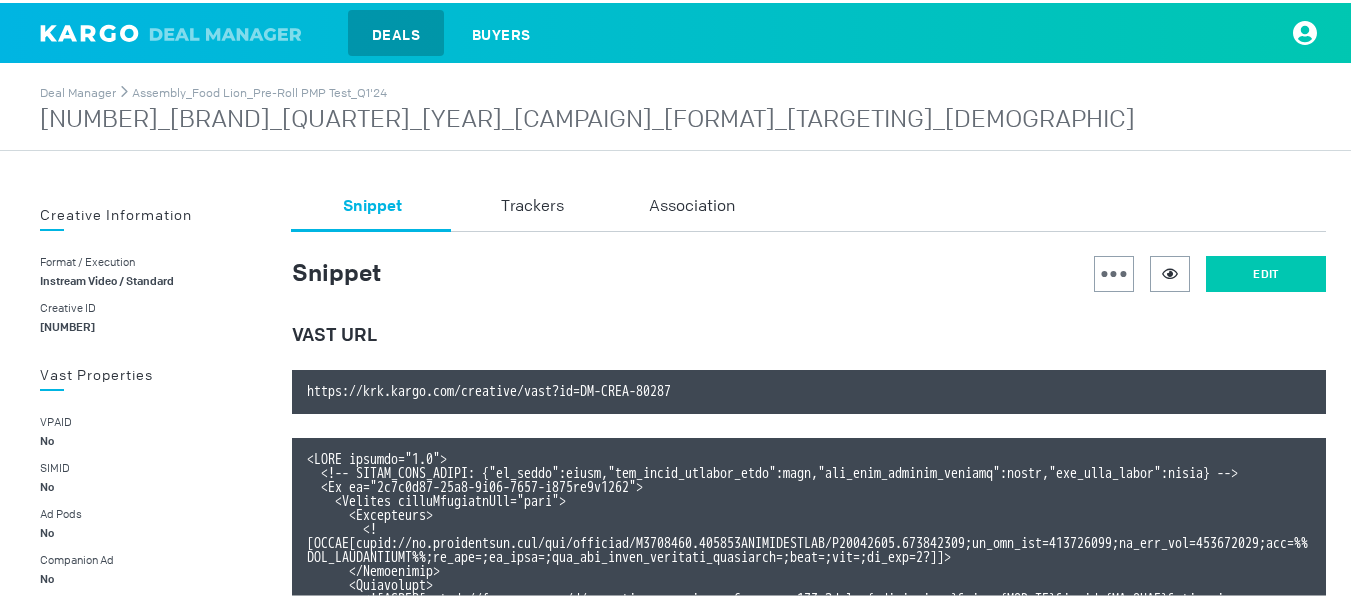 click on "Edit" at bounding box center [1266, 271] 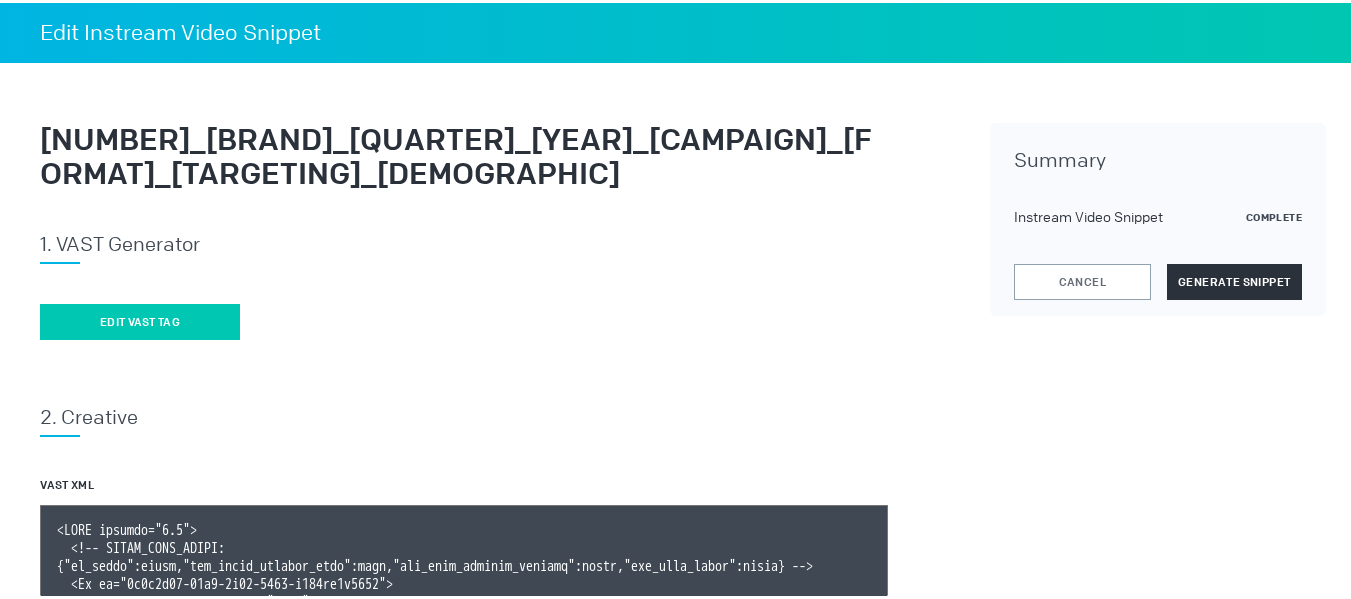 drag, startPoint x: 60, startPoint y: 293, endPoint x: 71, endPoint y: 317, distance: 26.400757 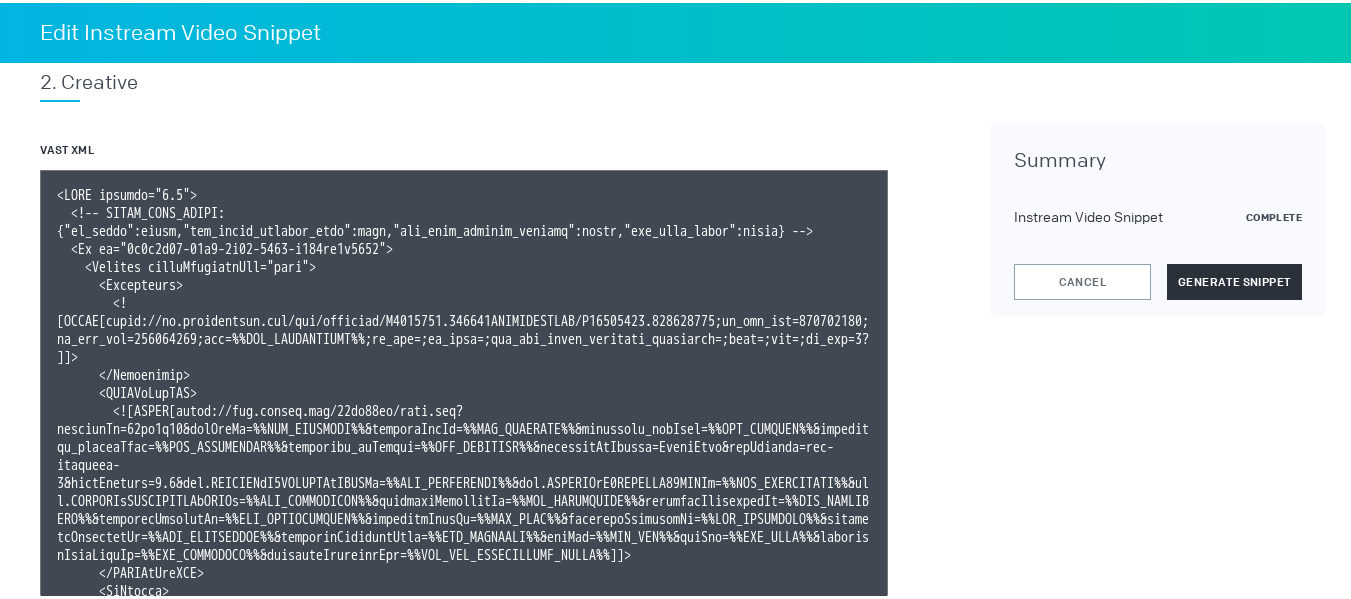 scroll, scrollTop: 346, scrollLeft: 0, axis: vertical 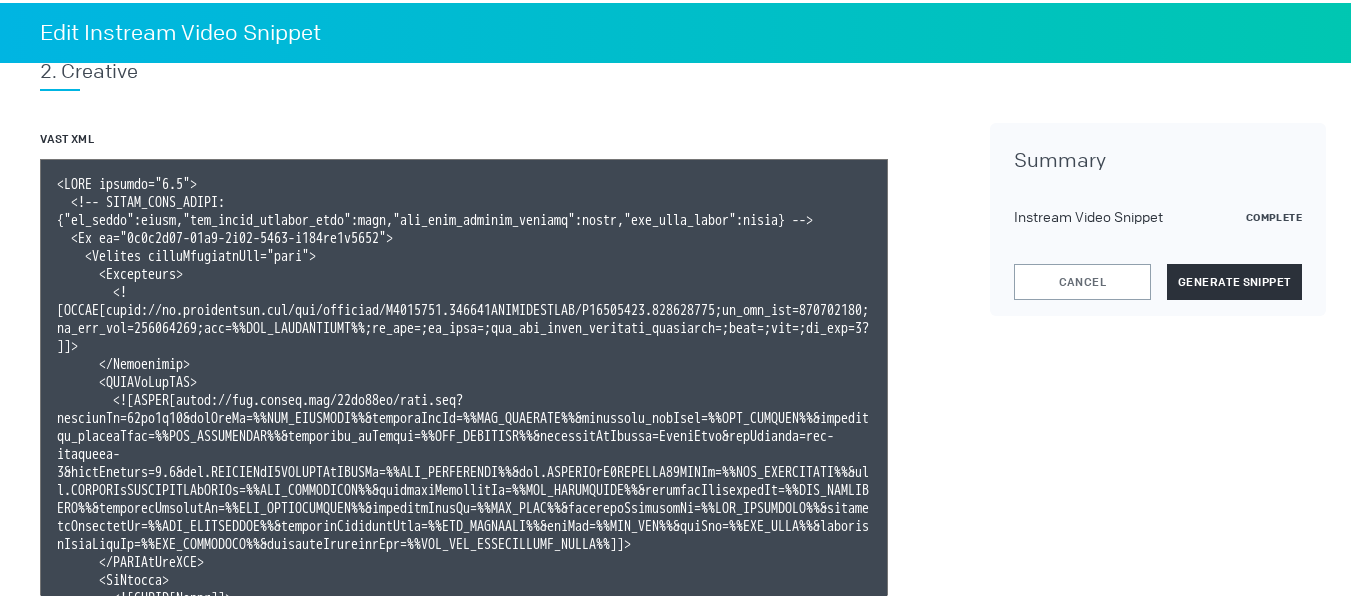 type 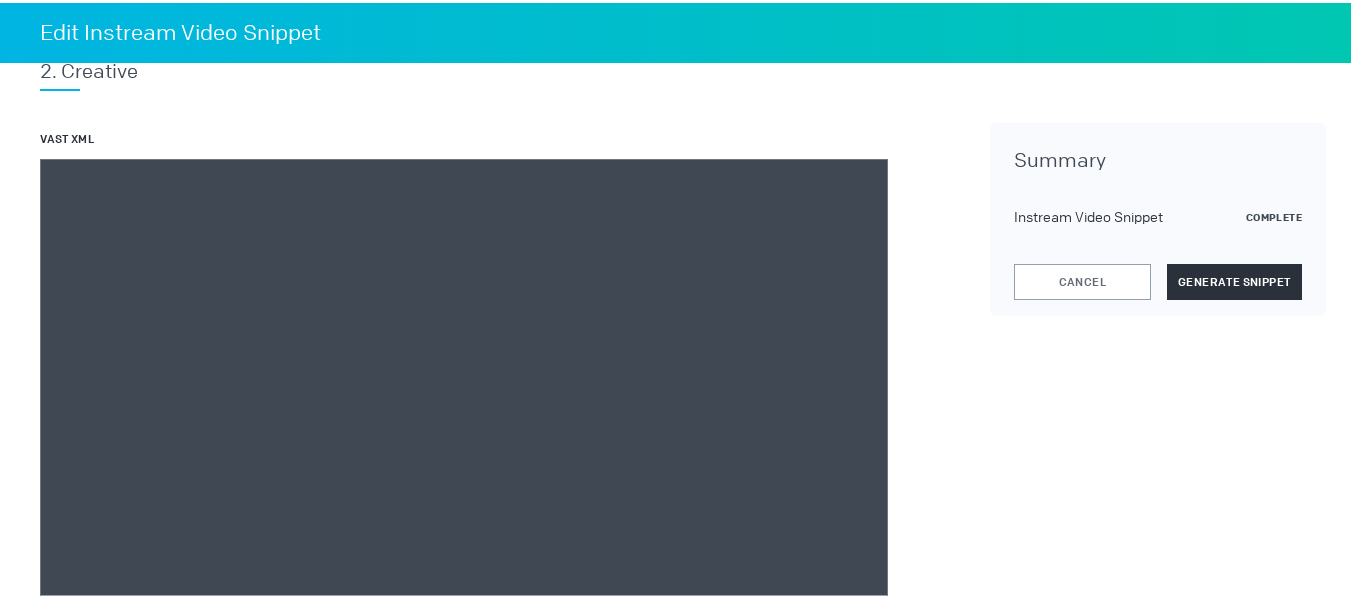 paste on "<VAST version="3.0">
<!-- KARGO_VAST_PROPS: {"is_vpaid":false,"has_kargo_privacy_icon":true,"has_main_content_overlay":false,"has_vast_simid":false} --><Ad id="[UUID]">
<Wrapper allowMultipleAds="true">
<Impression><![CDATA[https://ad.doubleclick.net/ddm/trackimp/N1493122.284566THETRADEDESK/B33828150.424564178;dc_trk_aid=617483392;dc_trk_cid=238246848;ord=[TIMESTAMP];dc_lat=;dc_rdid=;tag_for_child_directed_treatment=;tfua=;ltd=;dc_tdv=1?]]></Impression>
<VASTAdTagURI><![CDATA[https://ads.celtra.com/[ID]/vast.xml?accountId=[ID]&iosAdvId=%%TTD_DEVICEID%%&androidAdvId=%%TTD_DEVICEID%%&tradedesk_zipCode=%%TTD_ZIPCODE%%&tradedesk_deviceType=%%TTD_DEVICETYPE%%&tradedesk_adFormat=%%TTD_ADFORMAT%%&externalAdServer=TradeDesk&tagVersion=url-standard-7&vastVersion=2.0&eas.JSVUVERfQ1JFQVRJVkVJRCUl=%%TTD_CREATIVEID%%&eas.JSVUVERfQ0FNUEFJR05JRCUl=%%TTD_CAMPAIGNID%%&eas.JSVUVERfREVWSUNFVFlQRSUl=%%TTD_DEVICETYPE%%&externalCreativeId=%%TTD_CREATIVEID%%&externalPlaceme..." 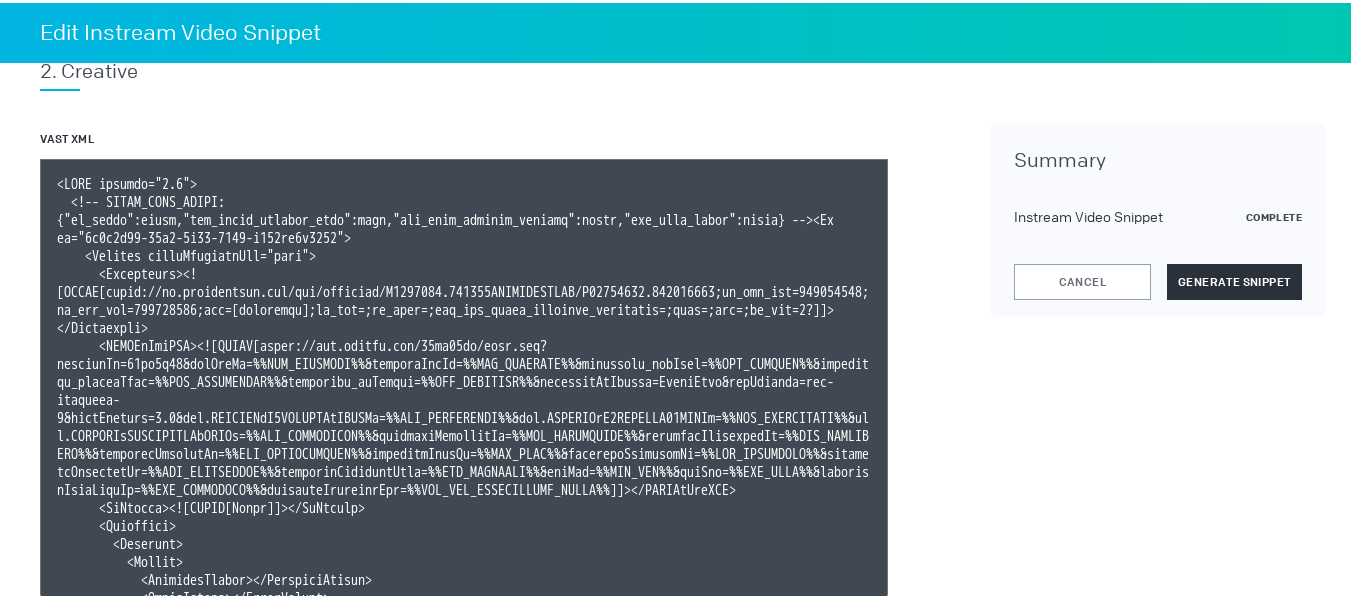 scroll, scrollTop: 447, scrollLeft: 0, axis: vertical 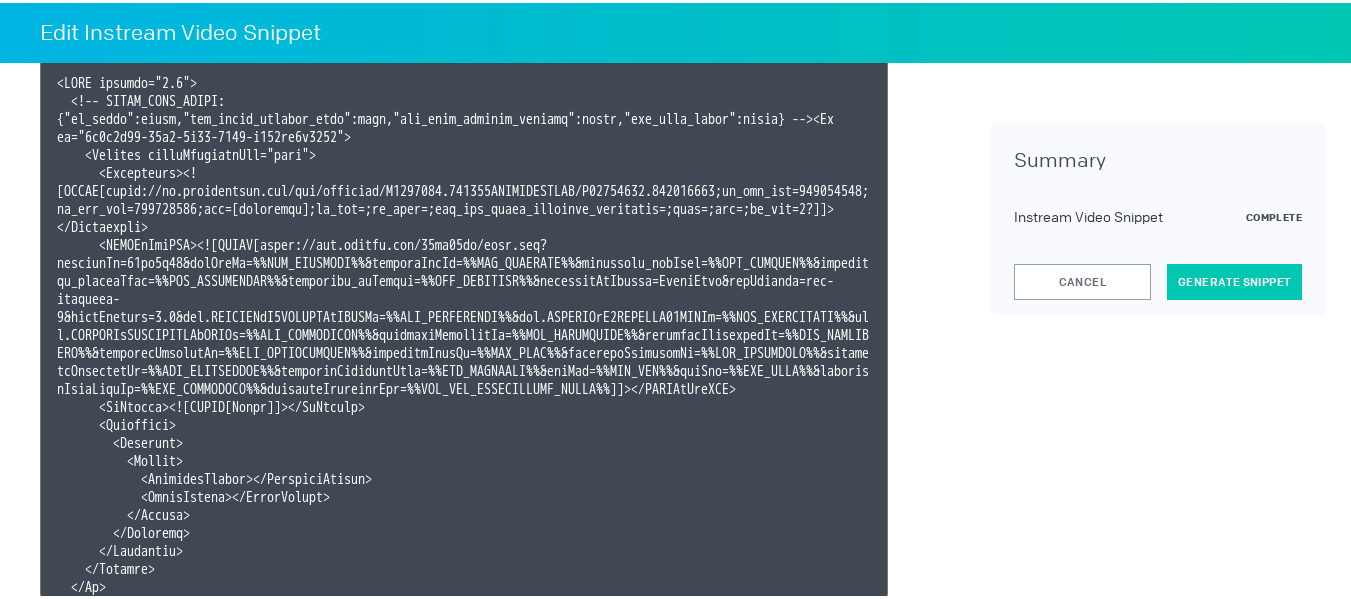 type on "<VAST version="3.0">
<!-- KARGO_VAST_PROPS: {"is_vpaid":false,"has_kargo_privacy_icon":true,"has_main_content_overlay":false,"has_vast_simid":false} --><Ad id="8c9f4e44-49e3-4c60-8437-f250cb2f2983">
<Wrapper allowMultipleAds="true">
<Impression><![CDATA[https://ad.doubleclick.net/ddm/trackimp/N1493122.284566THETRADEDESK/B33828150.424564178;dc_trk_aid=617483392;dc_trk_cid=238246848;ord=[timestamp];dc_lat=;dc_rdid=;tag_for_child_directed_treatment=;tfua=;ltd=;dc_tdv=1?]]></Impression>
<VASTAdTagURI><![CDATA[https://ads.celtra.com/30da89cc/vast.xml?accountId=13be8f66&iosAdvId=%%TTD_DEVICEID%%&androidAdvId=%%TTD_DEVICEID%%&tradedesk_zipCode=%%TTD_ZIPCODE%%&tradedesk_deviceType=%%TTD_DEVICETYPE%%&tradedesk_adFormat=%%TTD_ADFORMAT%%&externalAdServer=TradeDesk&tagVersion=url-standard-7&vastVersion=2.0&eas.JSVUVERfQ1JFQVRJVkVJRCUl=%%TTD_CREATIVEID%%&eas.JSVUVERfQ0FNUEFJR05JRCUl=%%TTD_CAMPAIGNID%%&eas.JSVUVERfREVWSUNFVFlQRSUl=%%TTD_DEVICETYPE%%&externalCreativeId=%%TTD_CREATIVEID%%&externalPlaceme..." 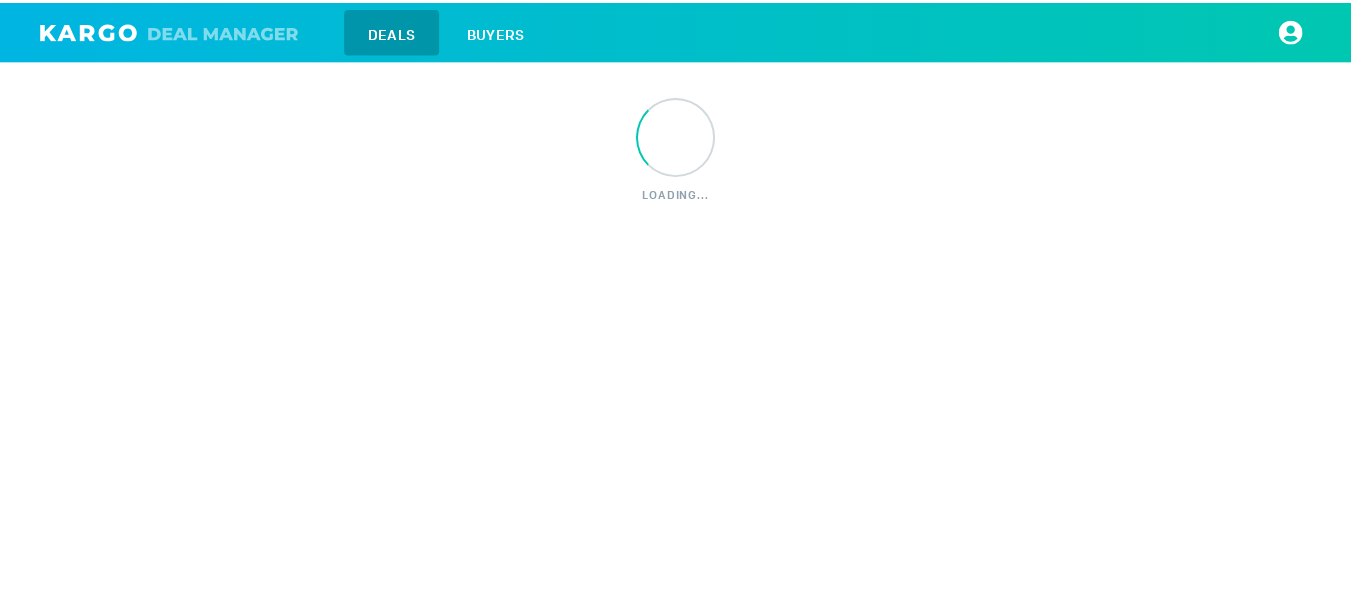scroll, scrollTop: 0, scrollLeft: 0, axis: both 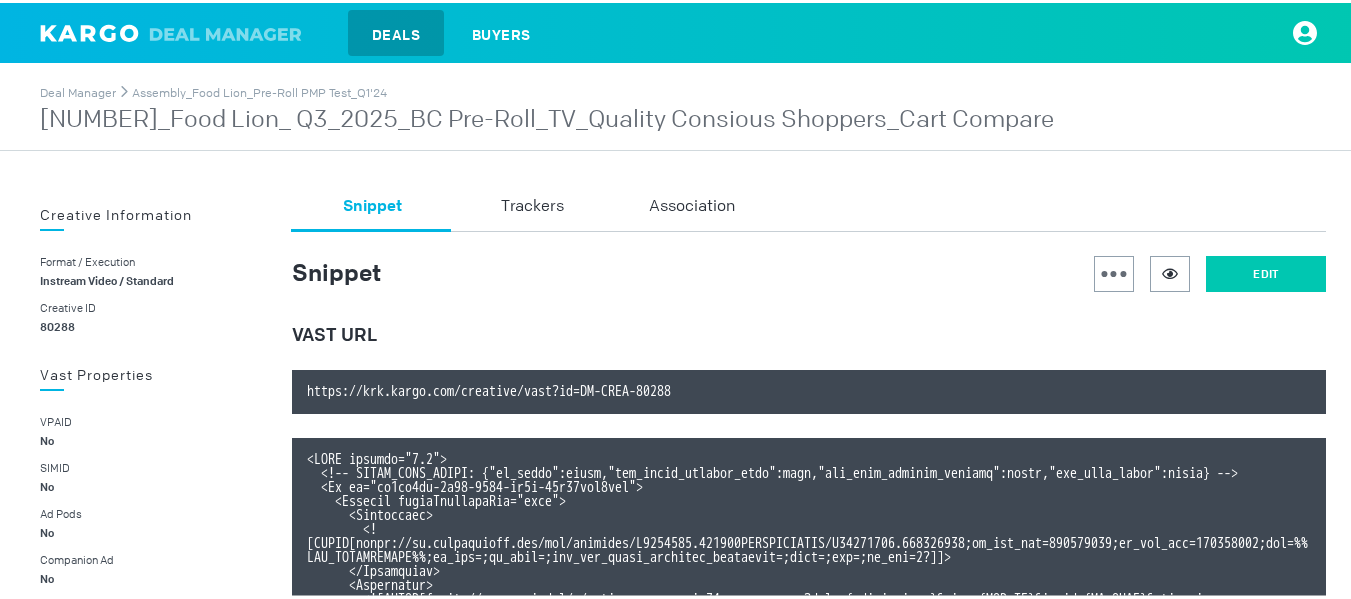 click on "Edit" at bounding box center [1266, 271] 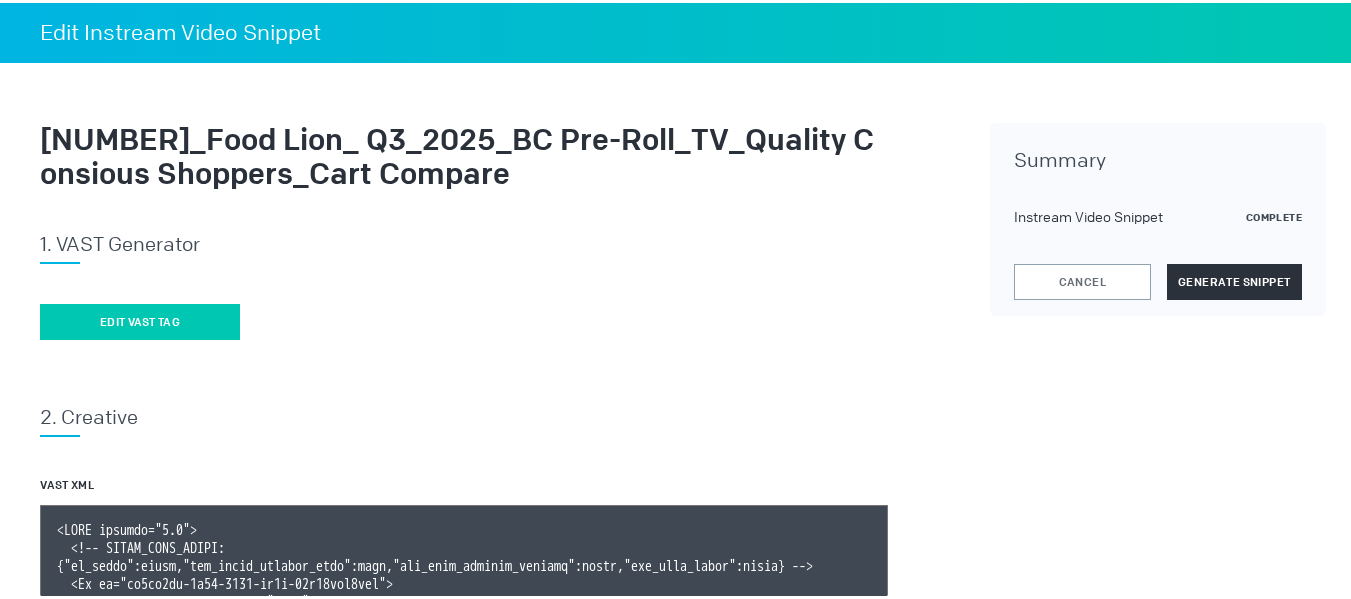 click on "Edit vast tag" at bounding box center (140, 319) 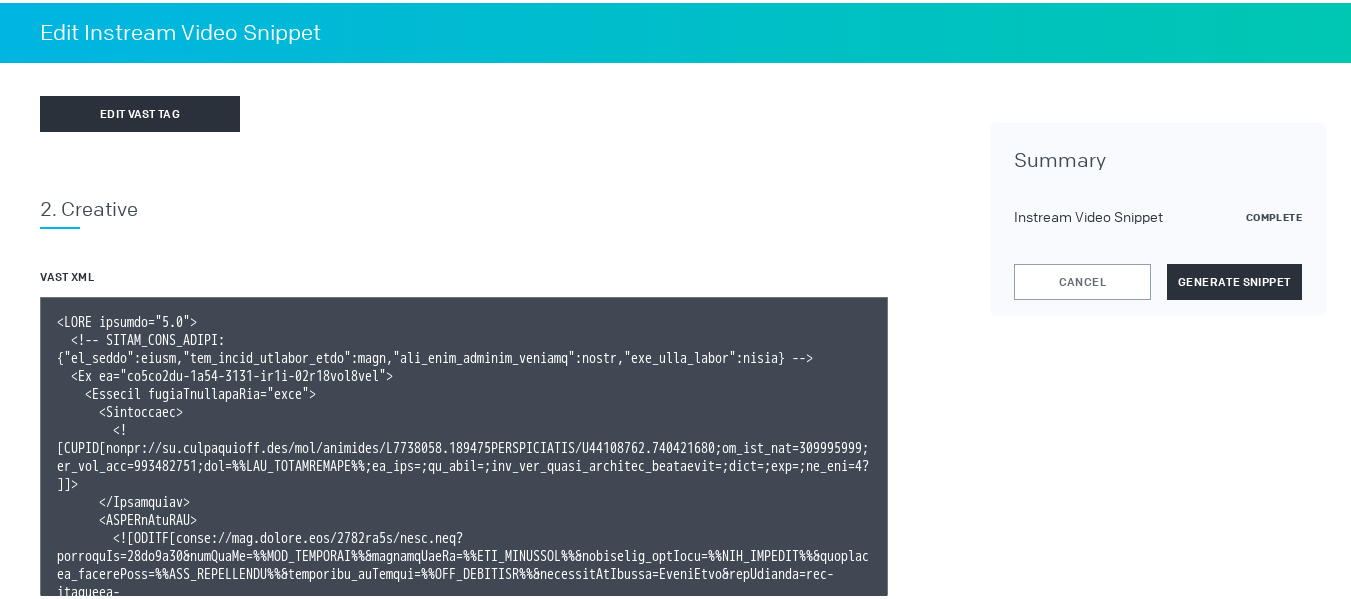 scroll, scrollTop: 216, scrollLeft: 0, axis: vertical 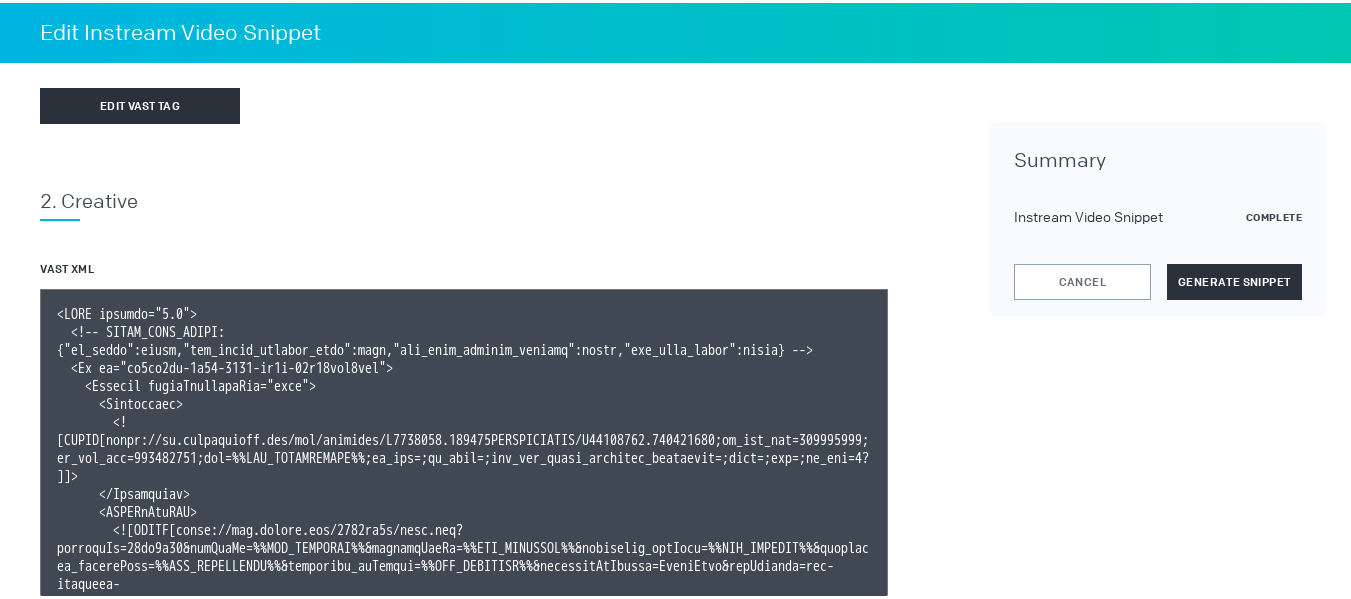 type 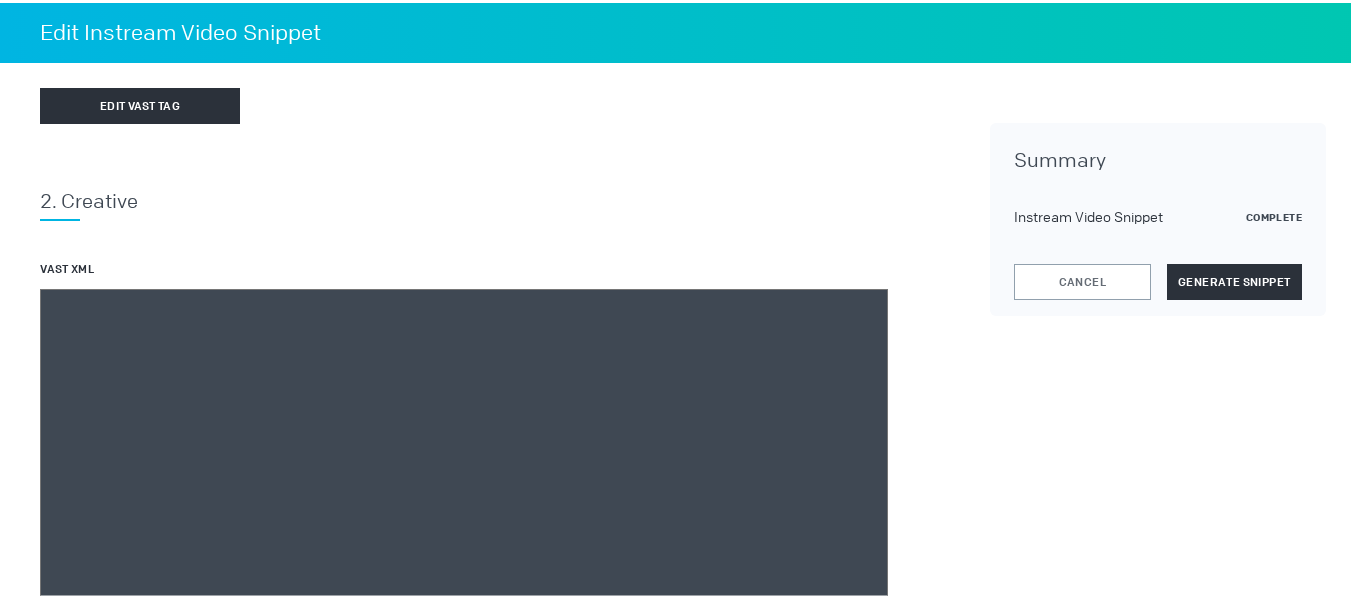 paste on "<VAST version="3.0">
<!-- KARGO_VAST_PROPS: {"is_vpaid":false,"has_kargo_privacy_icon":true,"has_main_content_overlay":false,"has_vast_simid":false} --><Ad id="dd3db3df-6a46-4844-bf8e-61b38aef1fdc">
<Wrapper allowMultipleAds="true">
<Impression><![CDATA[https://ad.doubleclick.net/ddm/trackimp/N1493122.284566THETRADEDESK/B33828150.424564181;dc_trk_aid=617483395;dc_trk_cid=238246851;ord=[timestamp];dc_lat=;dc_rdid=;tag_for_child_directed_treatment=;tfua=;ltd=;dc_tdv=1?]]></Impression>
<VASTAdTagURI><![CDATA[https://ads.celtra.com/8095ee4d/vast.xml?accountId=13be8f66&iosAdvId=%%TTD_DEVICEID%%&androidAdvId=%%TTD_DEVICEID%%&tradedesk_zipCode=%%TTD_ZIPCODE%%&tradedesk_deviceType=%%TTD_DEVICETYPE%%&tradedesk_adFormat=%%TTD_ADFORMAT%%&externalAdServer=TradeDesk&tagVersion=url-standard-7&vastVersion=2.0&eas.JSVUVERfQ1JFQVRJVkVJRCUl=%%TTD_CREATIVEID%%&eas.JSVUVERfQ0FNUEFJR05JRCUl=%%TTD_CAMPAIGNID%%&eas.JSVUVERfREVWSUNFVFlQRSUl=%%TTD_DEVICETYPE%%&externalCreativeId=%%TTD_CREATIVEID%%&externalPlaceme..." 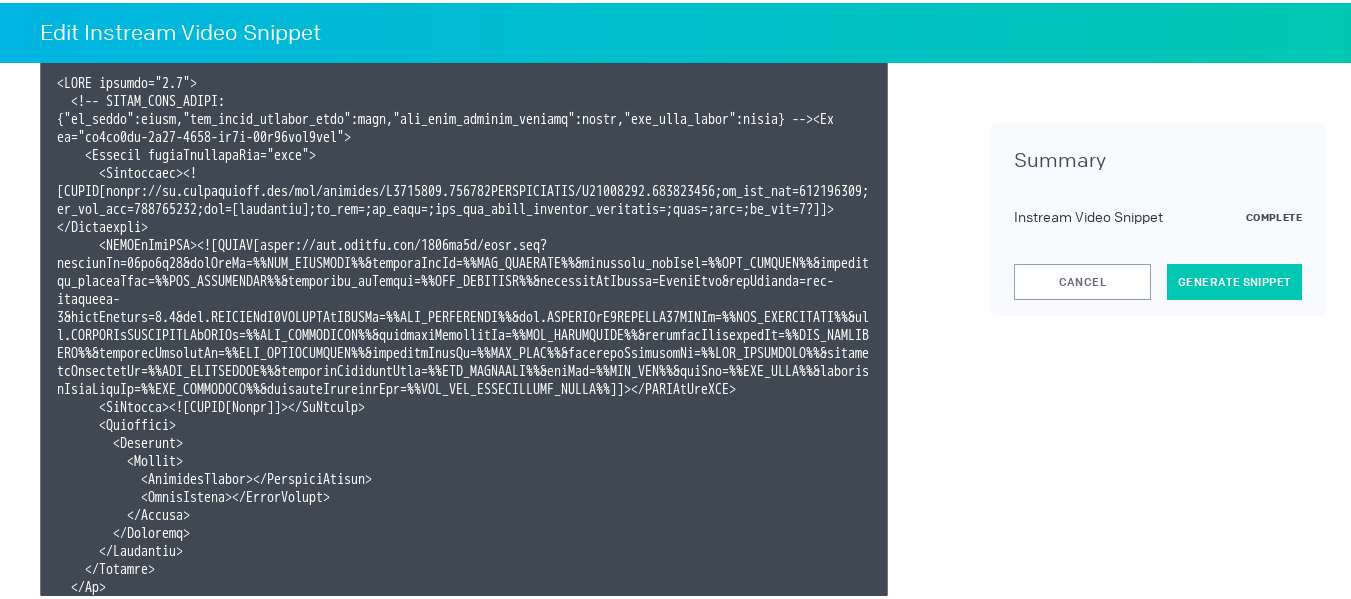 type on "<VAST version="3.0">
<!-- KARGO_VAST_PROPS: {"is_vpaid":false,"has_kargo_privacy_icon":true,"has_main_content_overlay":false,"has_vast_simid":false} --><Ad id="dd3db3df-6a46-4844-bf8e-61b38aef1fdc">
<Wrapper allowMultipleAds="true">
<Impression><![CDATA[https://ad.doubleclick.net/ddm/trackimp/N1493122.284566THETRADEDESK/B33828150.424564181;dc_trk_aid=617483395;dc_trk_cid=238246851;ord=[timestamp];dc_lat=;dc_rdid=;tag_for_child_directed_treatment=;tfua=;ltd=;dc_tdv=1?]]></Impression>
<VASTAdTagURI><![CDATA[https://ads.celtra.com/8095ee4d/vast.xml?accountId=13be8f66&iosAdvId=%%TTD_DEVICEID%%&androidAdvId=%%TTD_DEVICEID%%&tradedesk_zipCode=%%TTD_ZIPCODE%%&tradedesk_deviceType=%%TTD_DEVICETYPE%%&tradedesk_adFormat=%%TTD_ADFORMAT%%&externalAdServer=TradeDesk&tagVersion=url-standard-7&vastVersion=2.0&eas.JSVUVERfQ1JFQVRJVkVJRCUl=%%TTD_CREATIVEID%%&eas.JSVUVERfQ0FNUEFJR05JRCUl=%%TTD_CAMPAIGNID%%&eas.JSVUVERfREVWSUNFVFlQRSUl=%%TTD_DEVICETYPE%%&externalCreativeId=%%TTD_CREATIVEID%%&externalPlaceme..." 